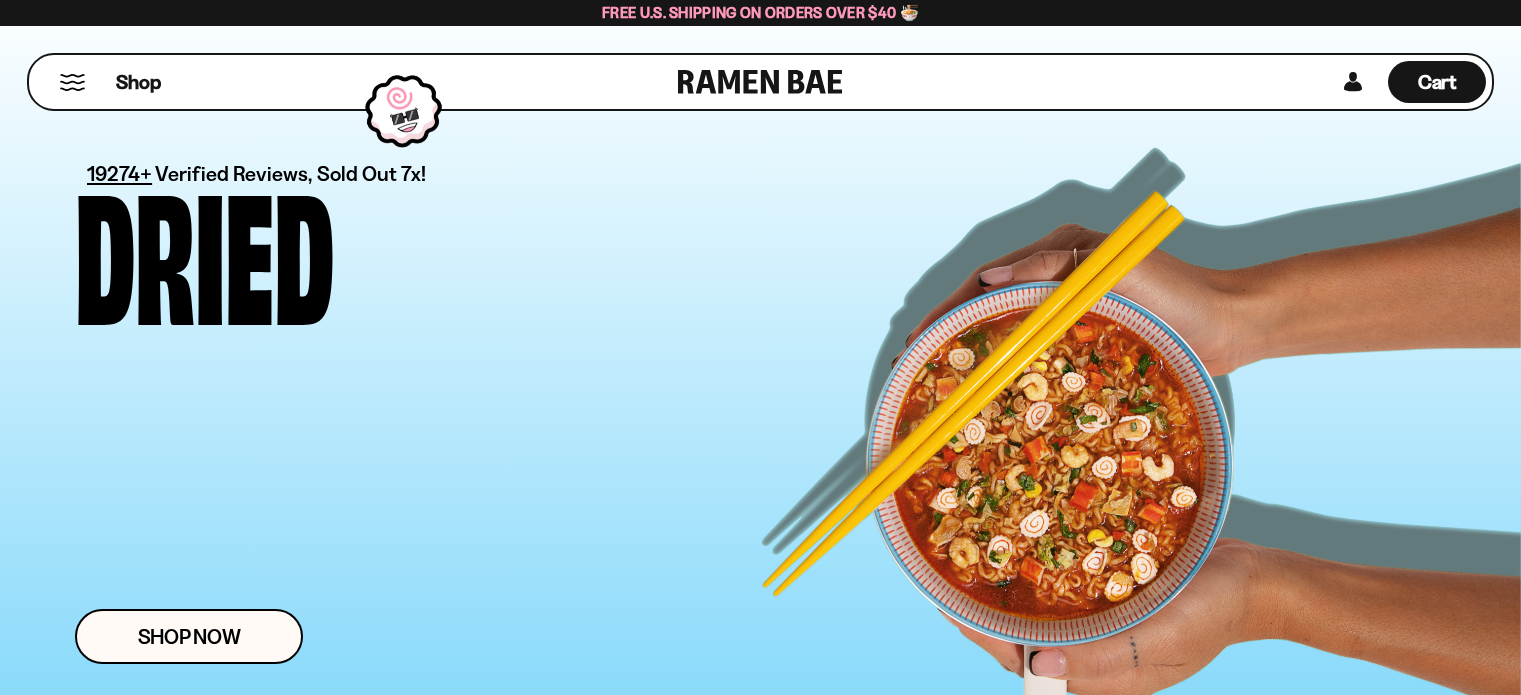 scroll, scrollTop: 0, scrollLeft: 0, axis: both 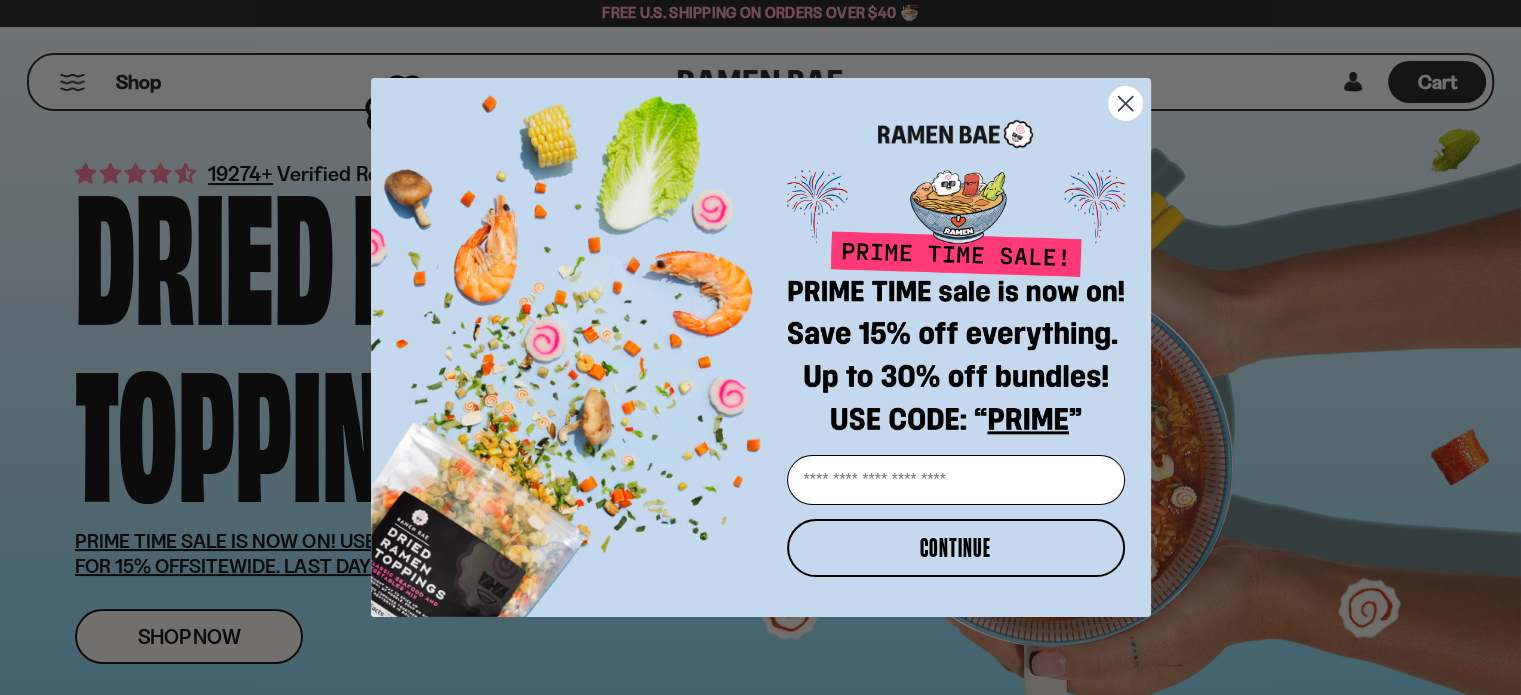 click on "Email" at bounding box center (956, 480) 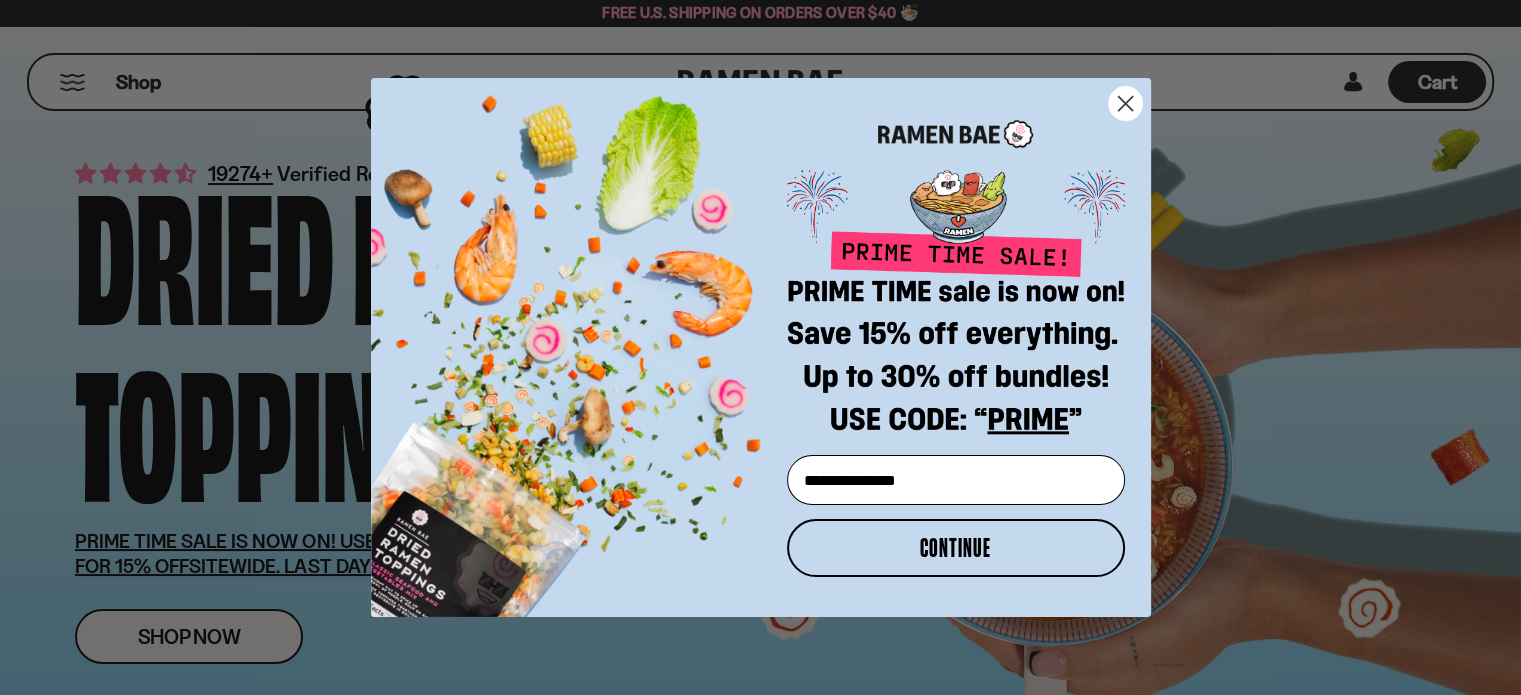 click on "CONTINUE" at bounding box center [956, 548] 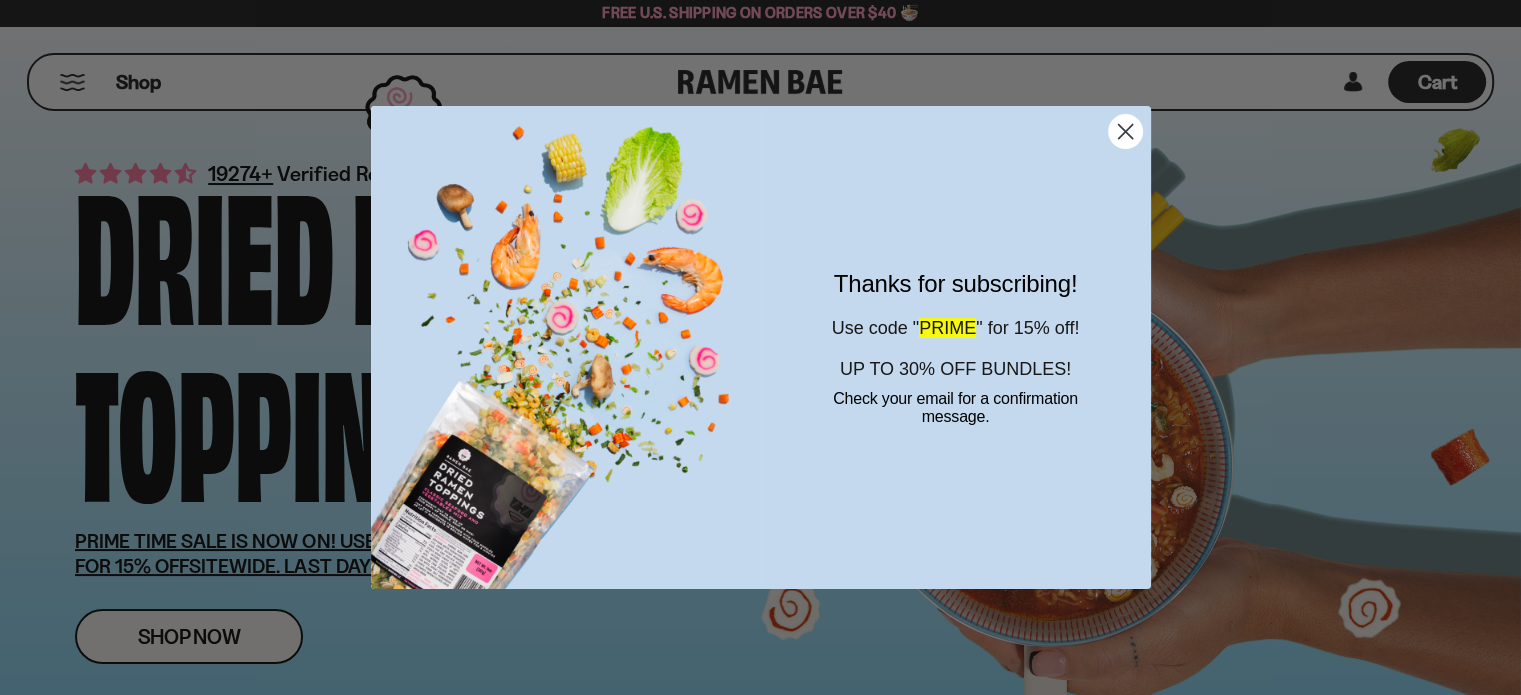 click 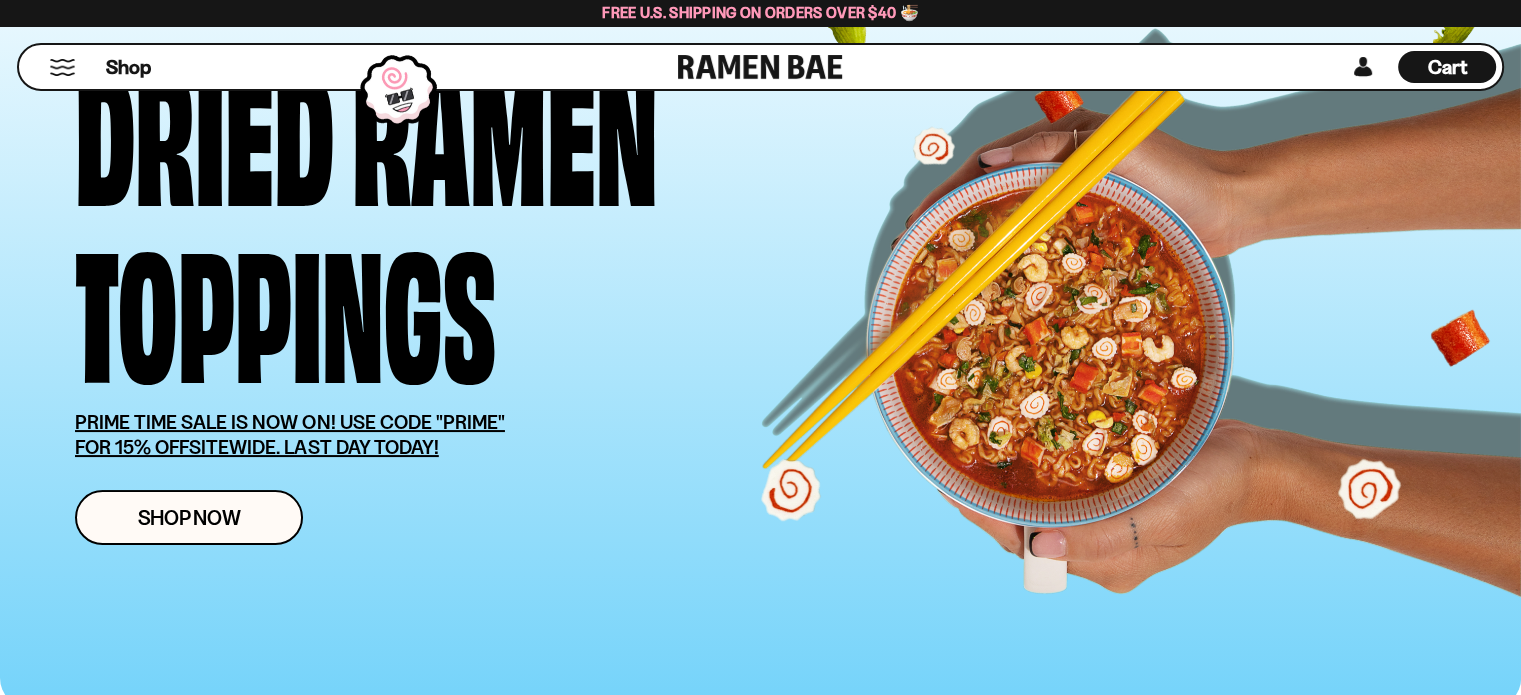 scroll, scrollTop: 201, scrollLeft: 0, axis: vertical 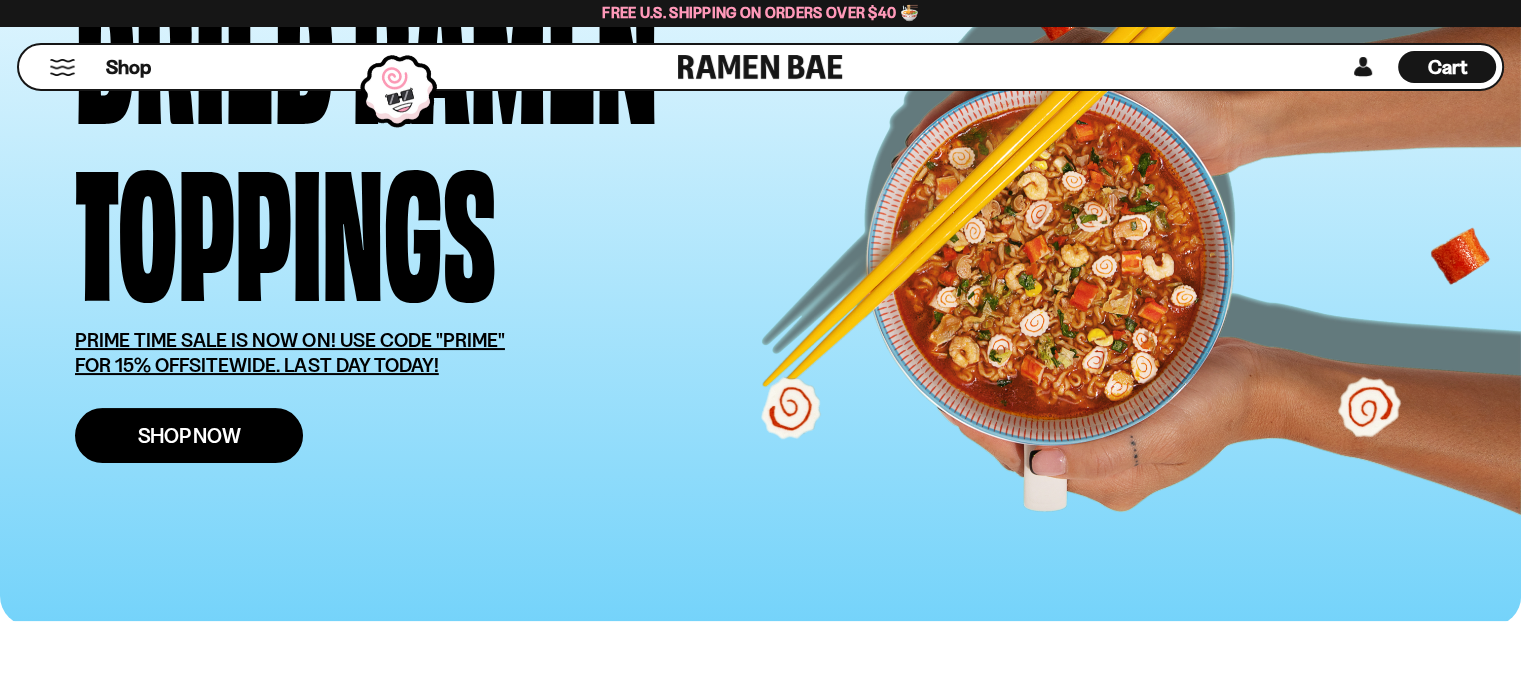 click on "Shop Now" at bounding box center (189, 435) 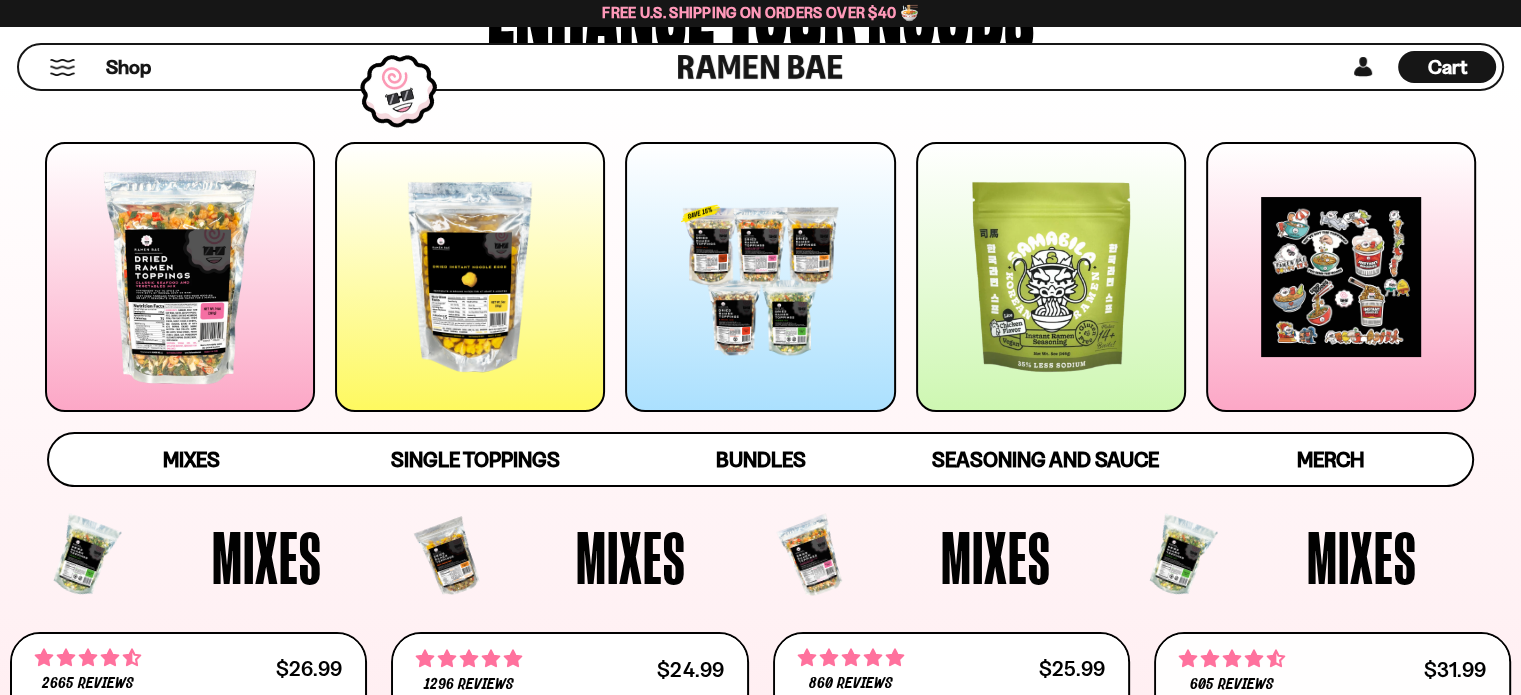 scroll, scrollTop: 252, scrollLeft: 0, axis: vertical 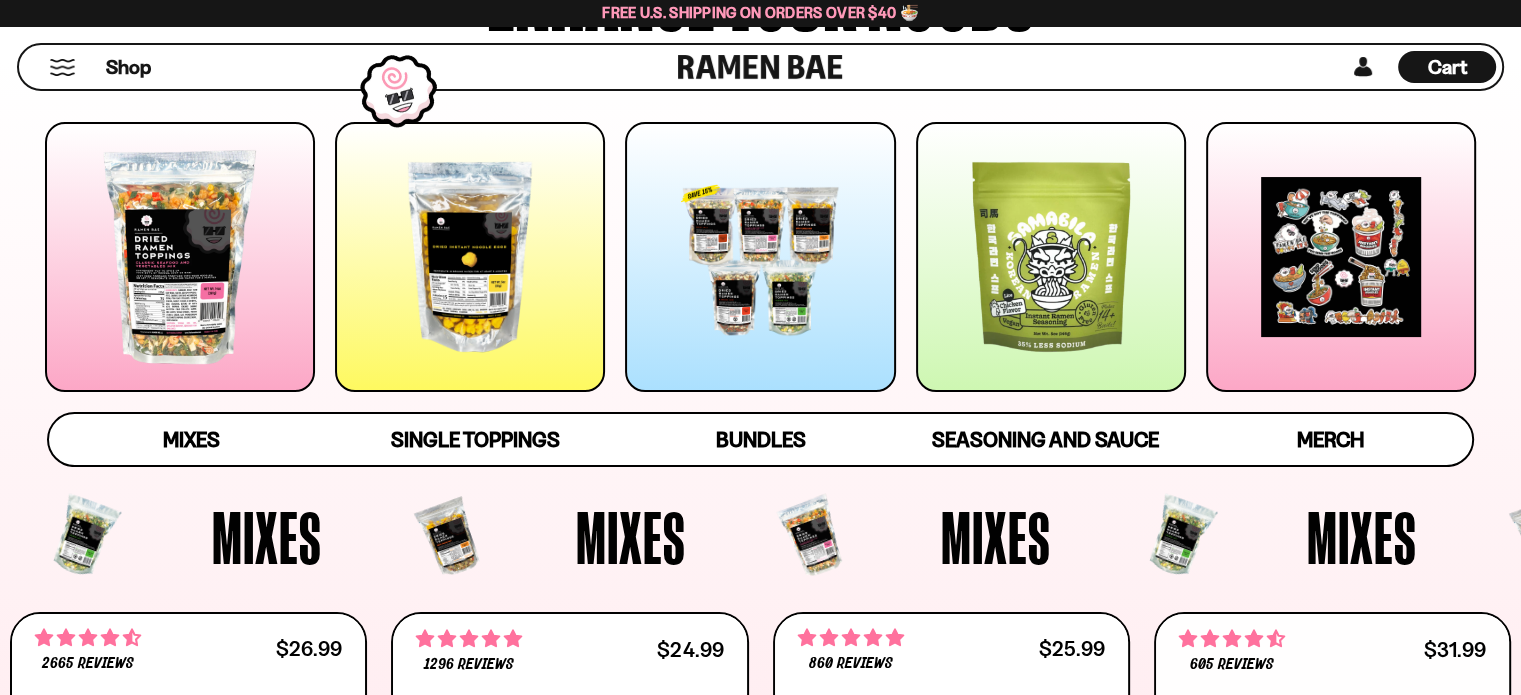 click at bounding box center (180, 257) 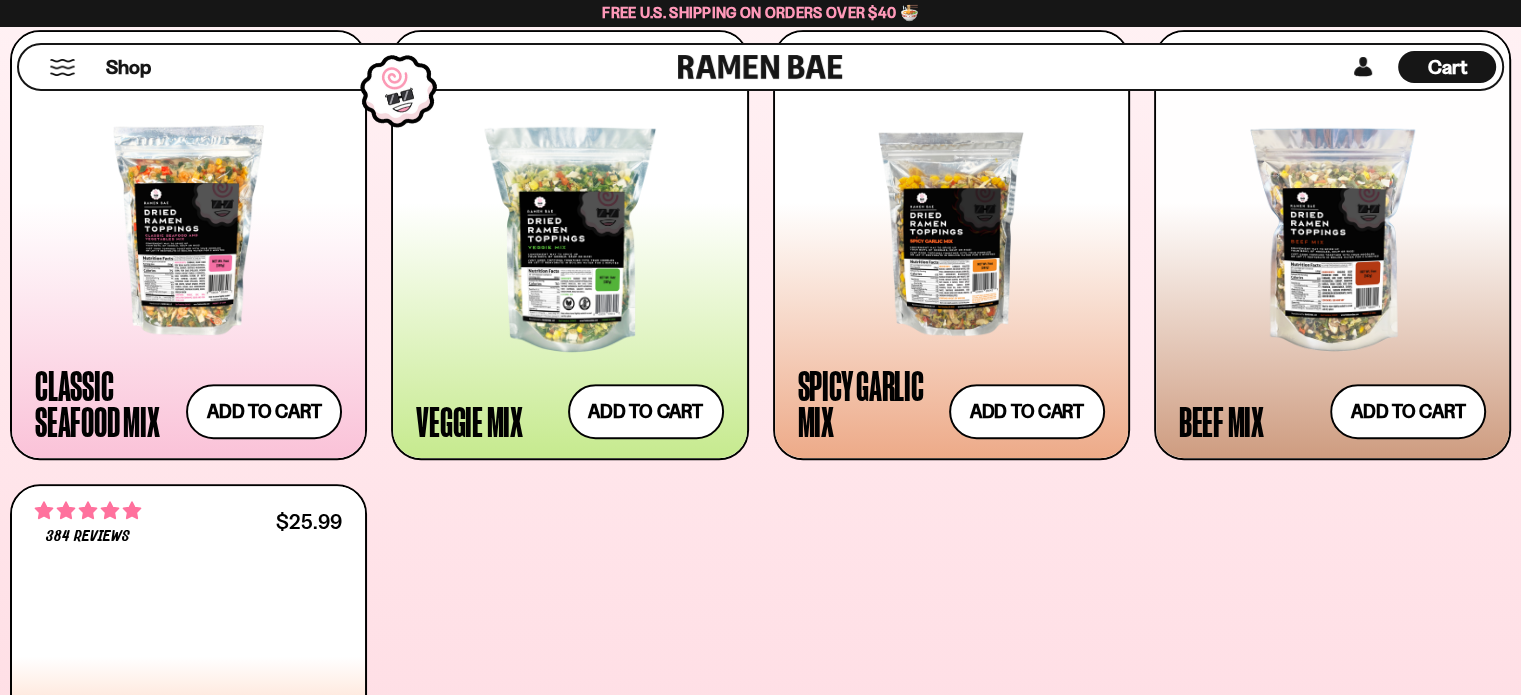scroll, scrollTop: 844, scrollLeft: 0, axis: vertical 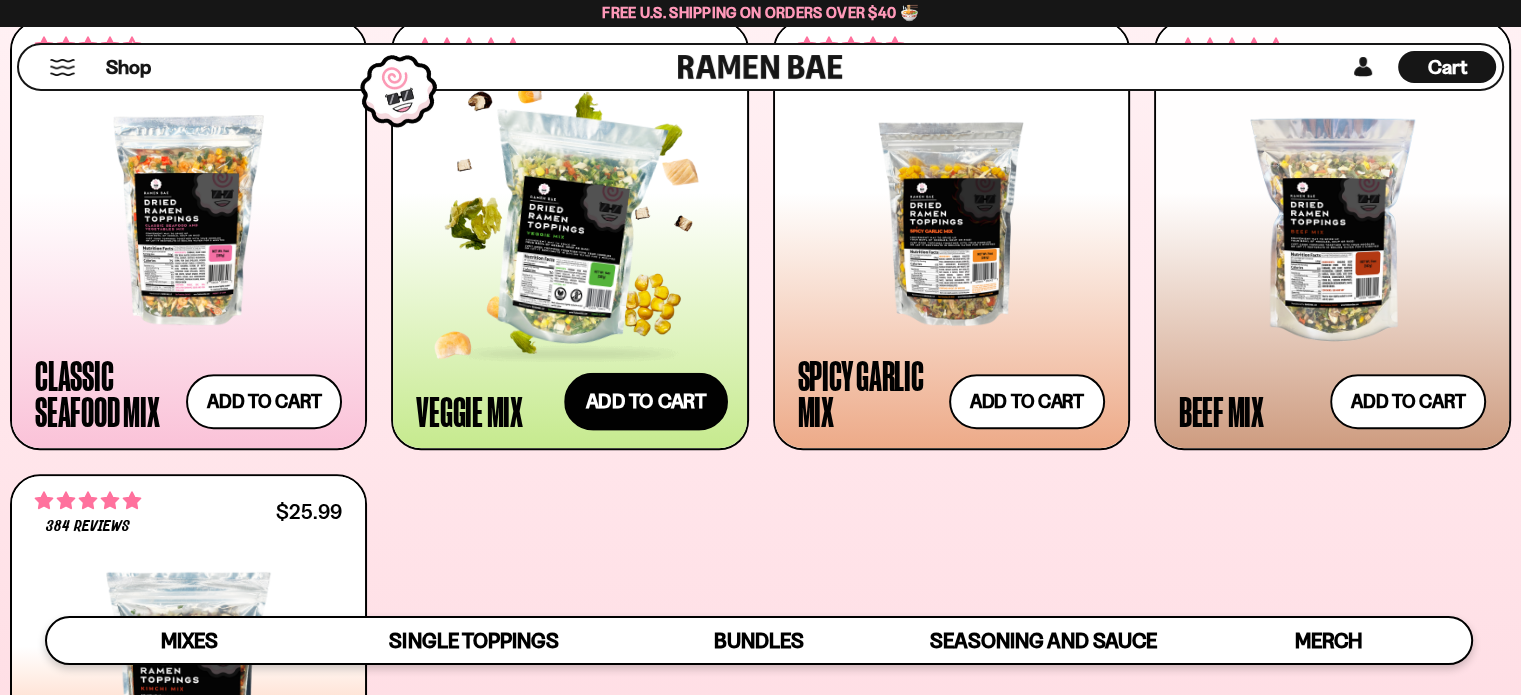 click on "Add to cart
Add
—
Regular price
$24.99
Regular price
Sale price
$24.99
Unit price
/
per" at bounding box center [646, 402] 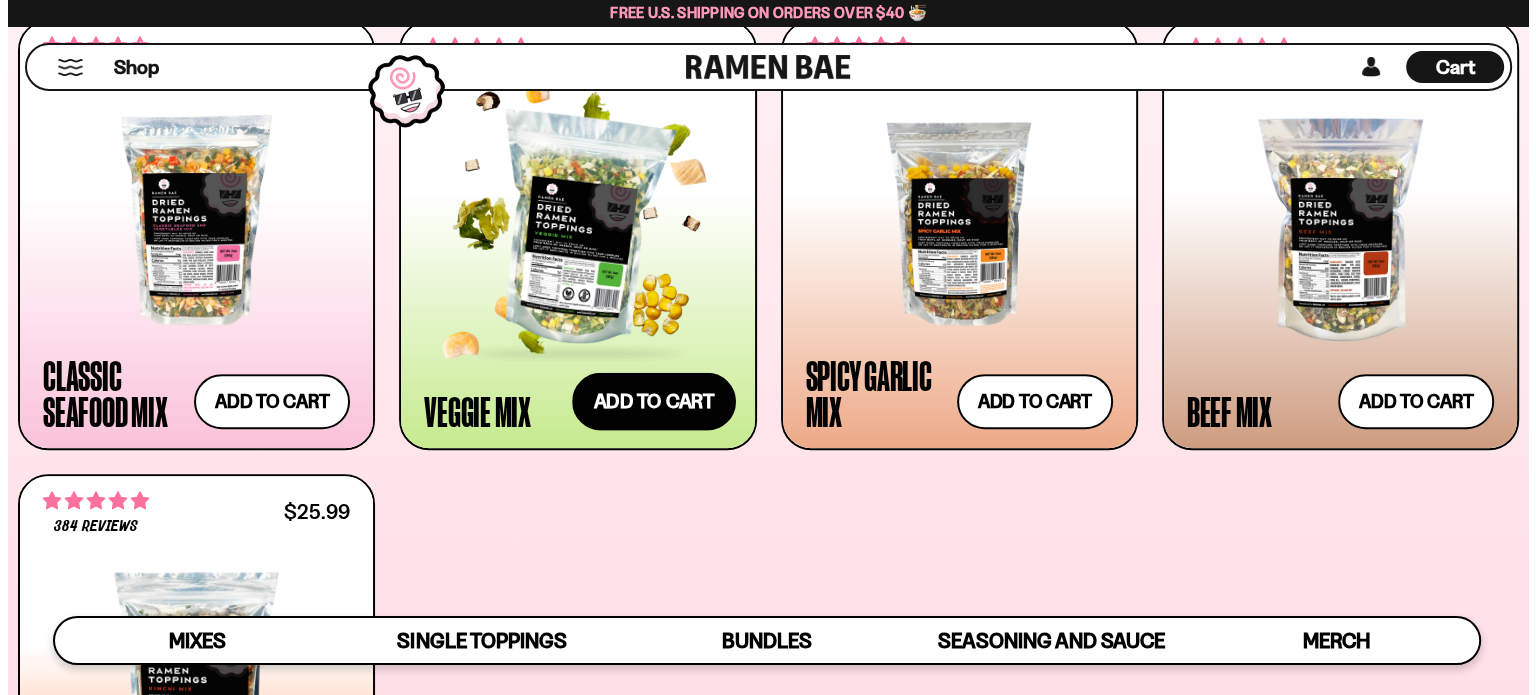 scroll, scrollTop: 847, scrollLeft: 0, axis: vertical 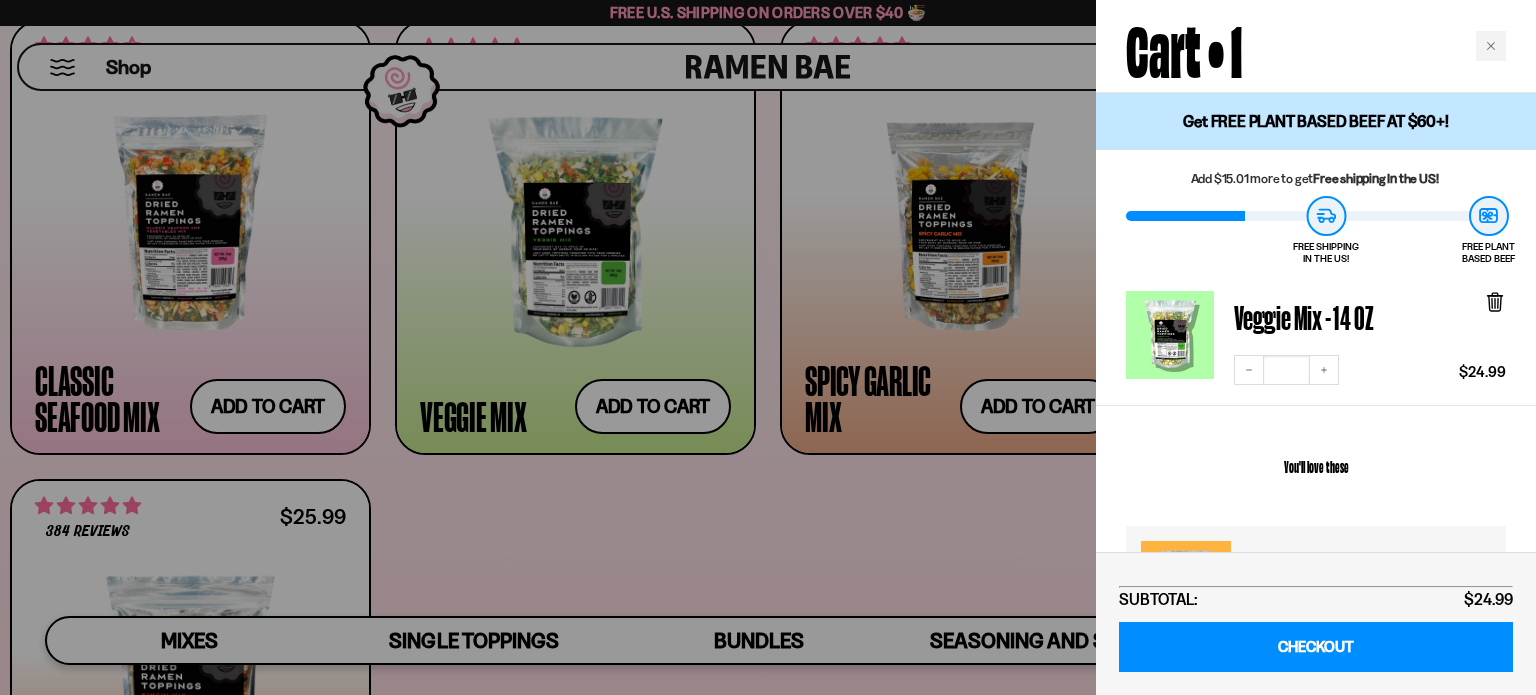 click at bounding box center (768, 347) 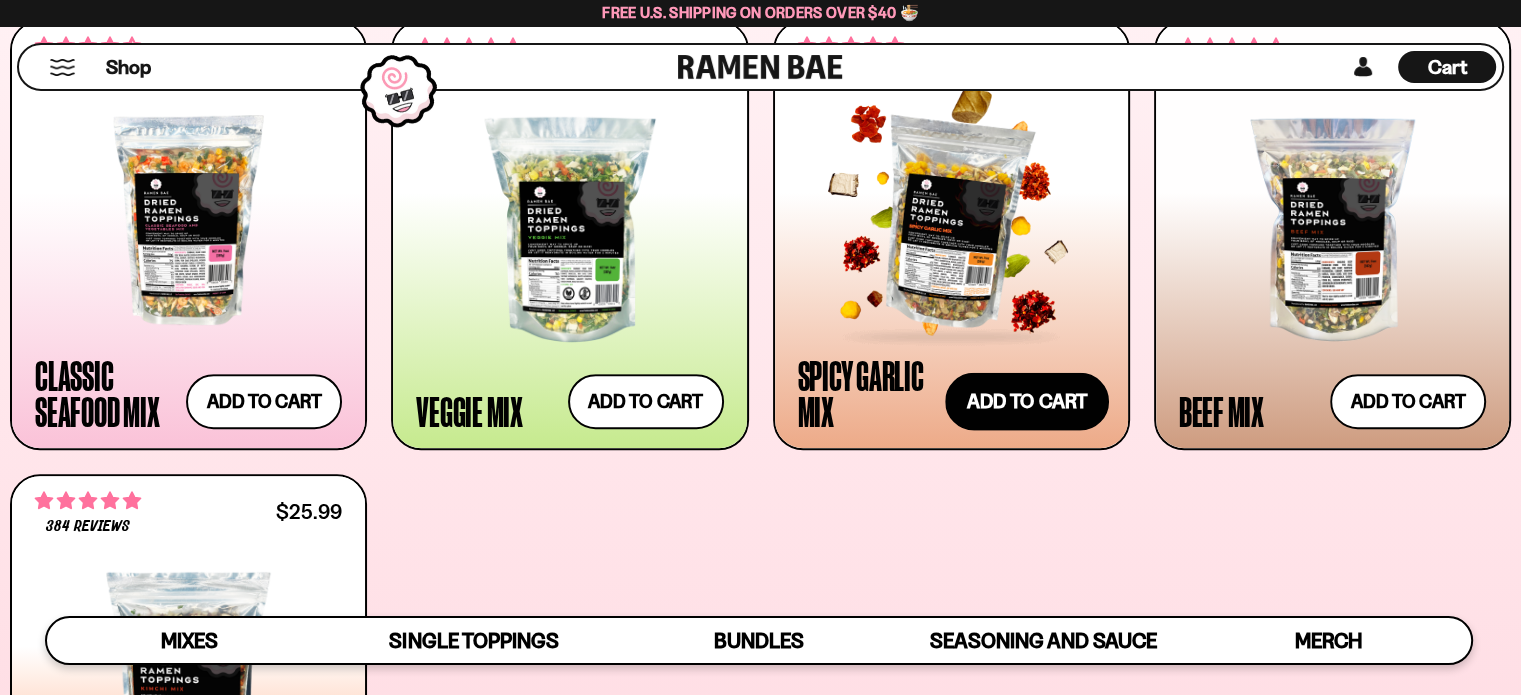 click on "Add to cart
Add
—
Regular price
$25.99
Regular price
Sale price
$25.99
Unit price
/
per" at bounding box center (1027, 402) 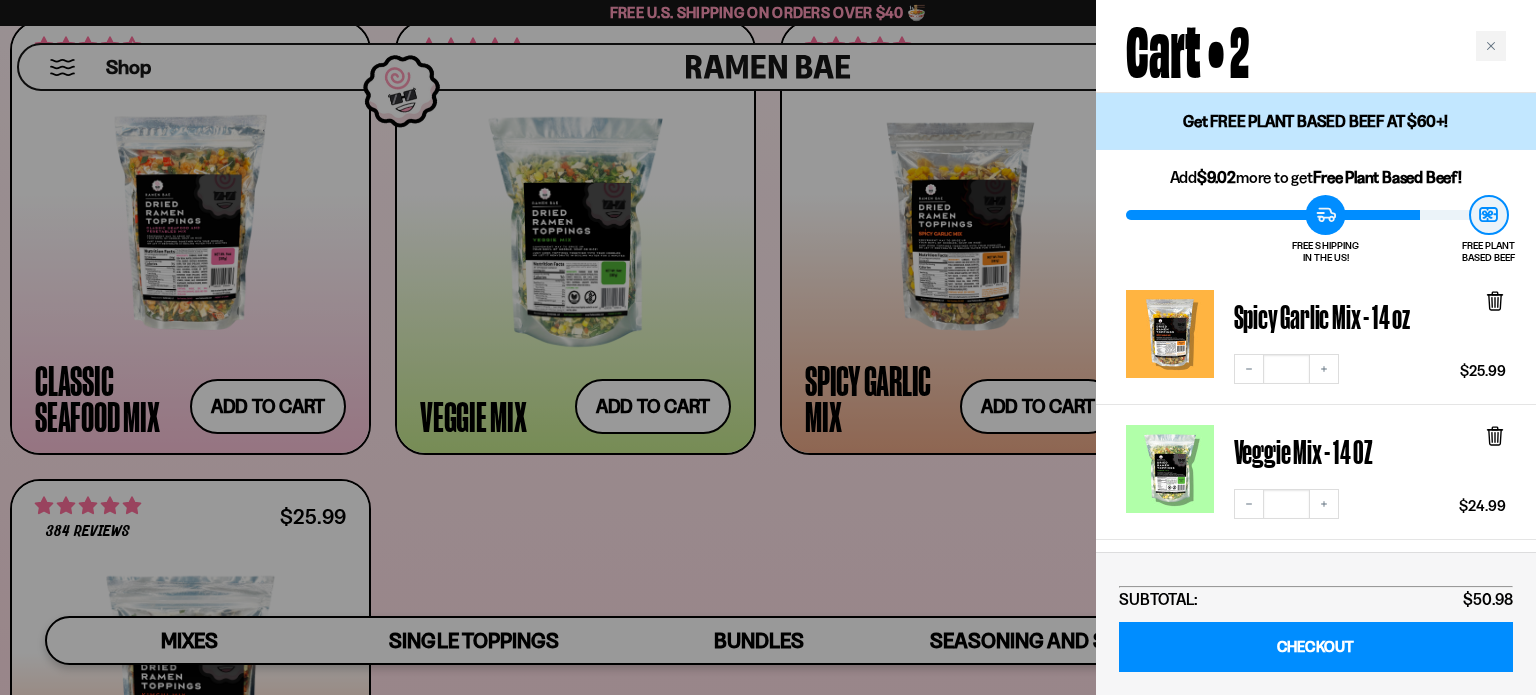 click at bounding box center [768, 347] 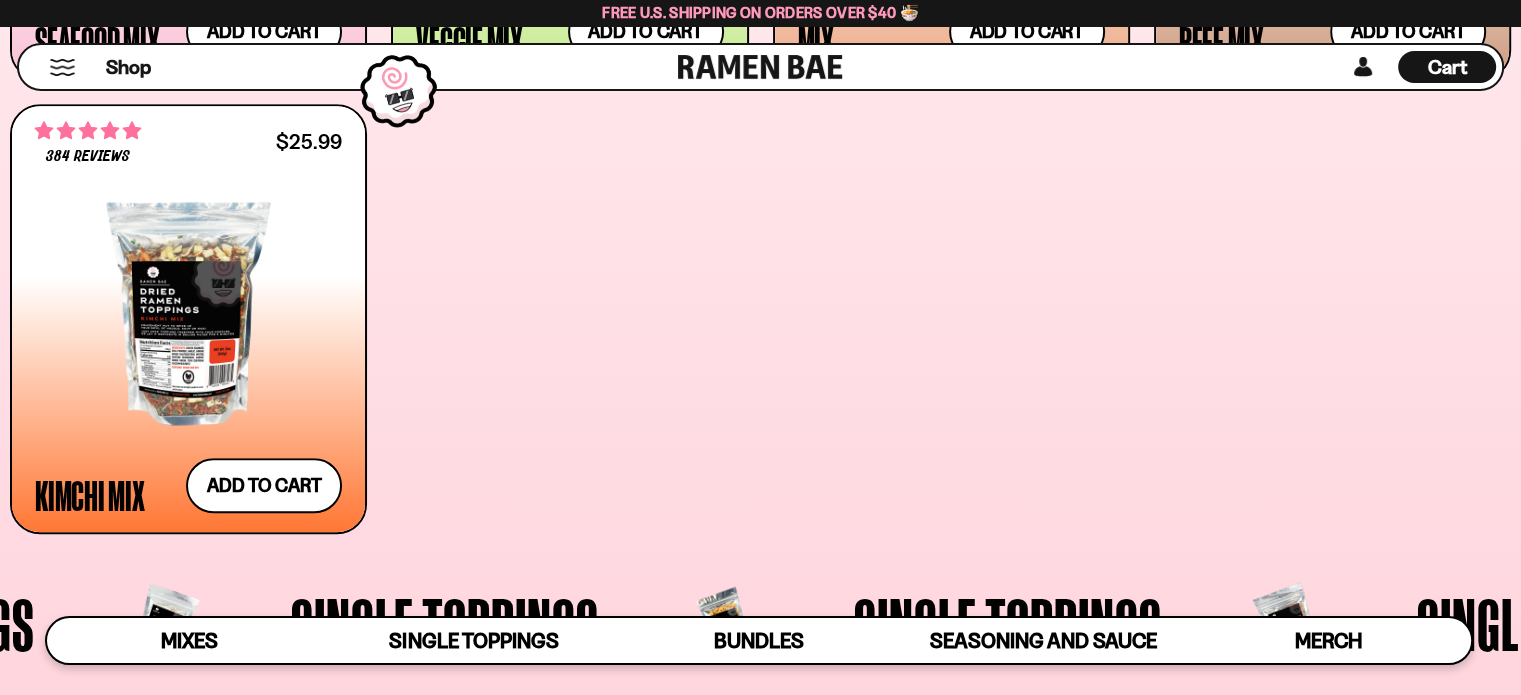 scroll, scrollTop: 1216, scrollLeft: 0, axis: vertical 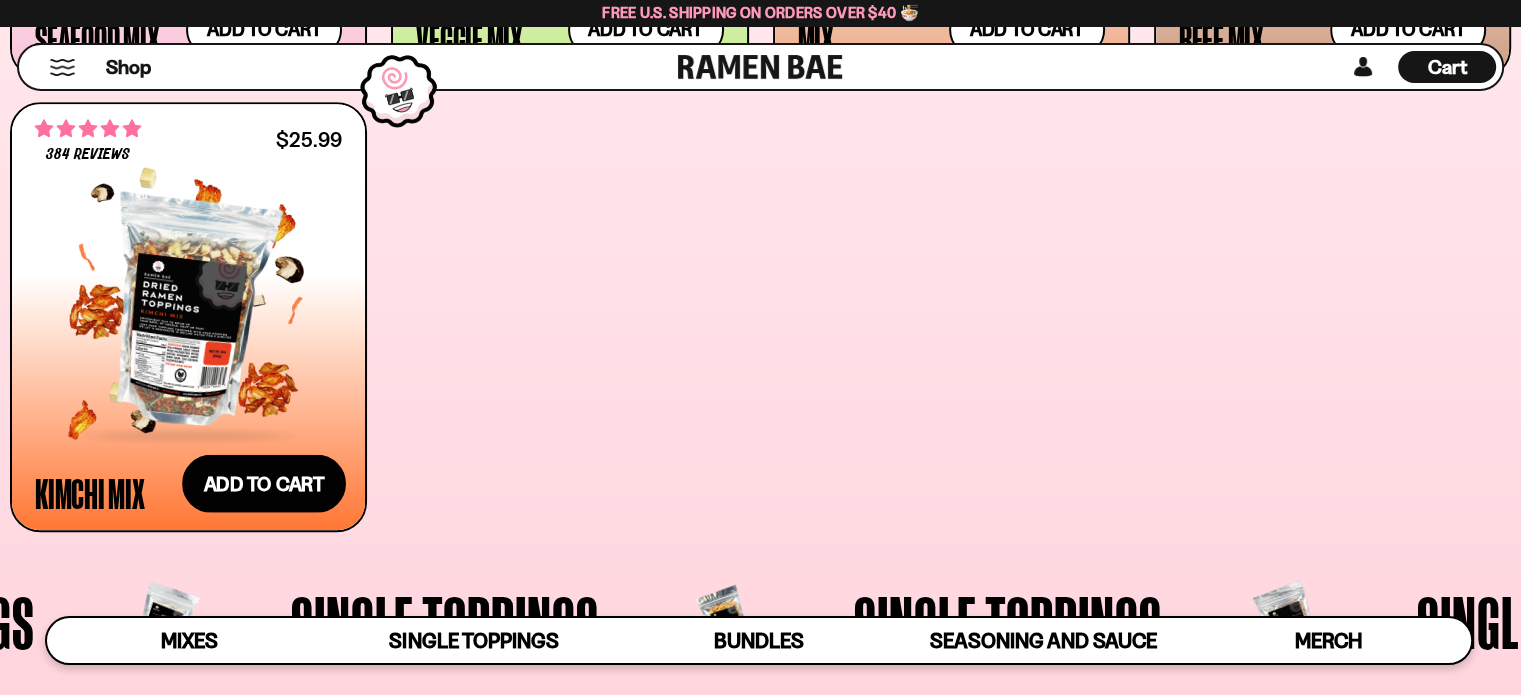 click on "Add to cart
Add
—
Regular price
$25.99
Regular price
Sale price
$25.99
Unit price
/
per" at bounding box center [264, 484] 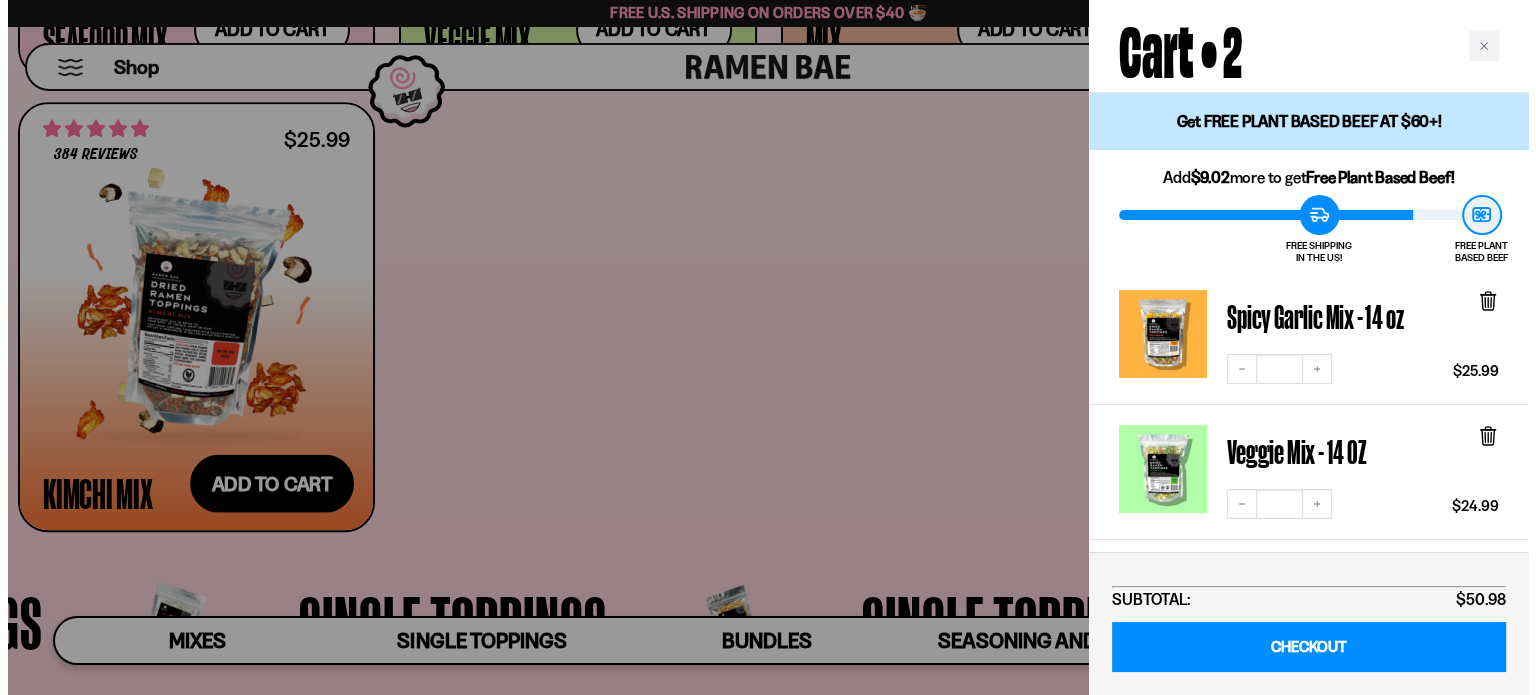 scroll, scrollTop: 1220, scrollLeft: 0, axis: vertical 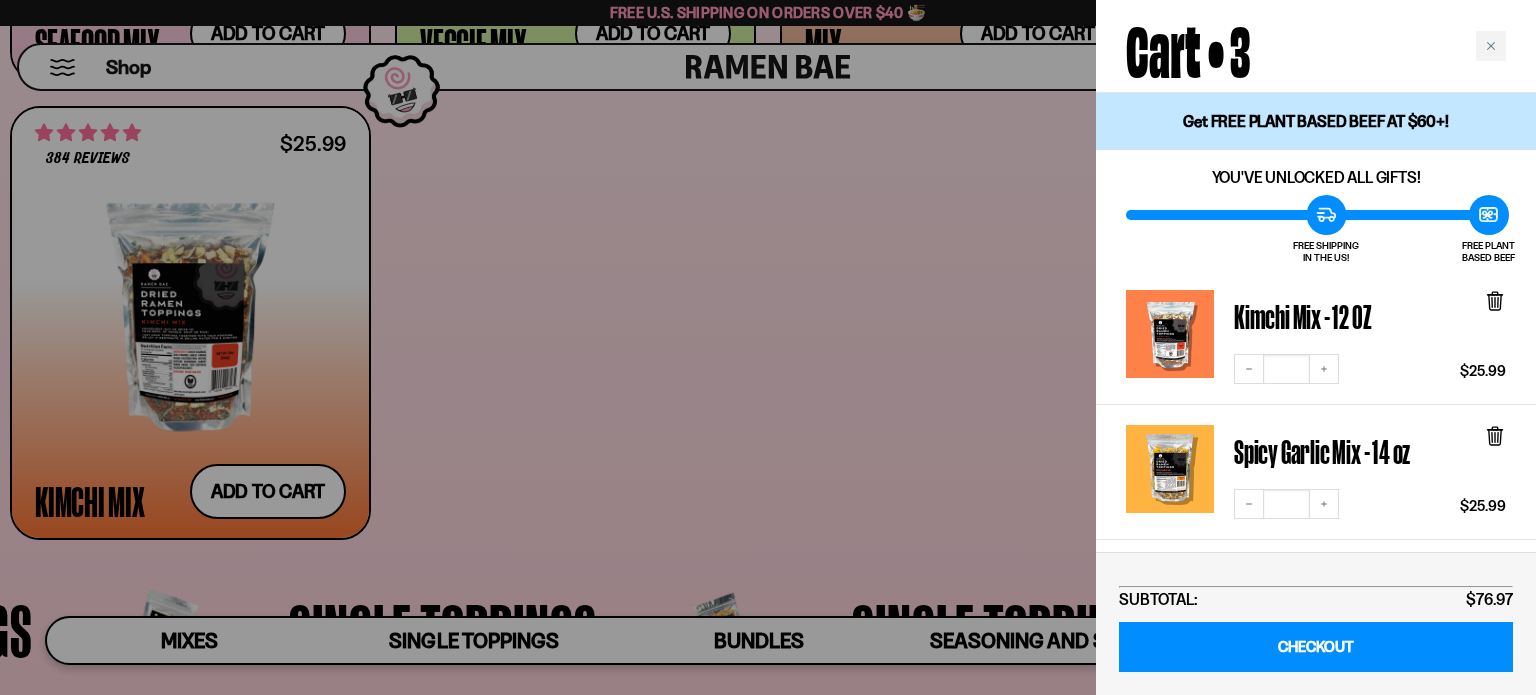 click at bounding box center (768, 347) 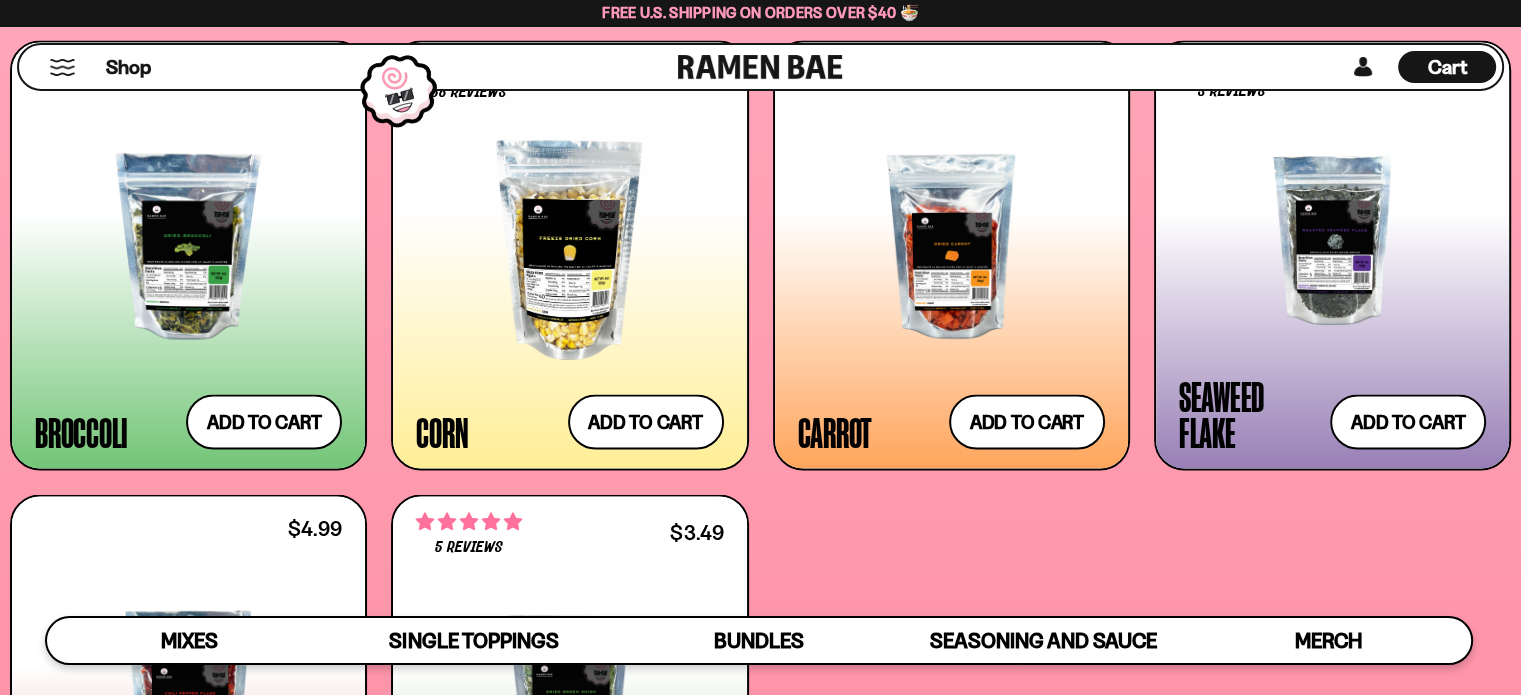 scroll, scrollTop: 3686, scrollLeft: 0, axis: vertical 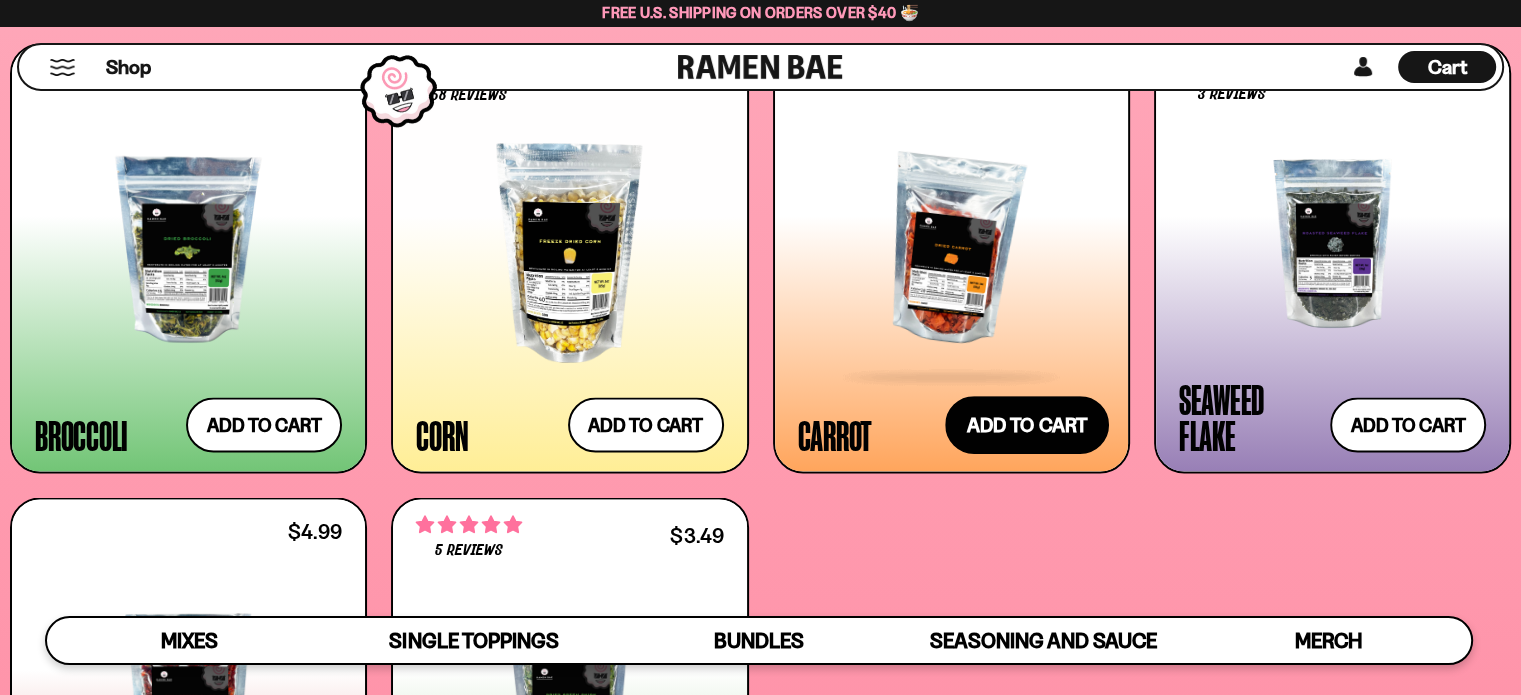 click on "Add to cart
Add
—
Regular price
$4.99
Regular price
Sale price
$4.99
Unit price
/
per" at bounding box center (1027, 425) 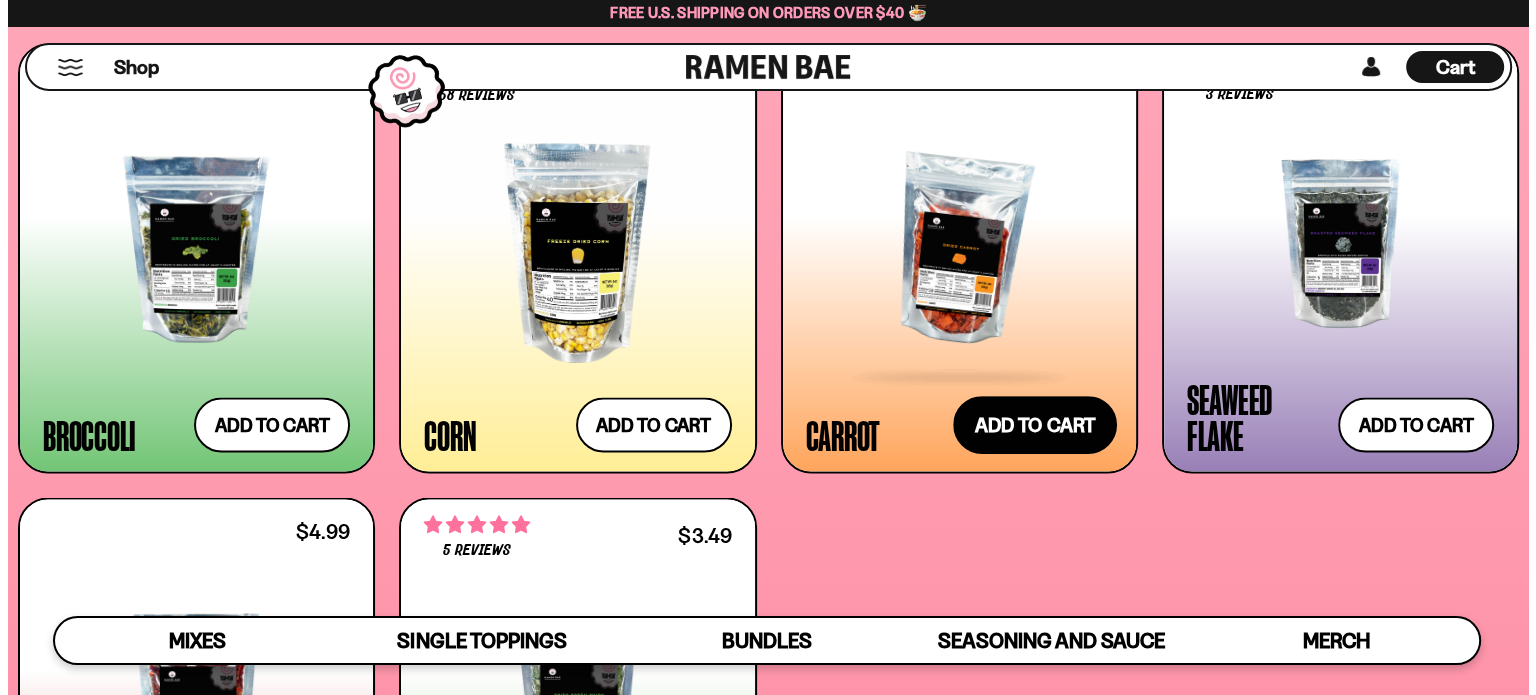 scroll, scrollTop: 3712, scrollLeft: 0, axis: vertical 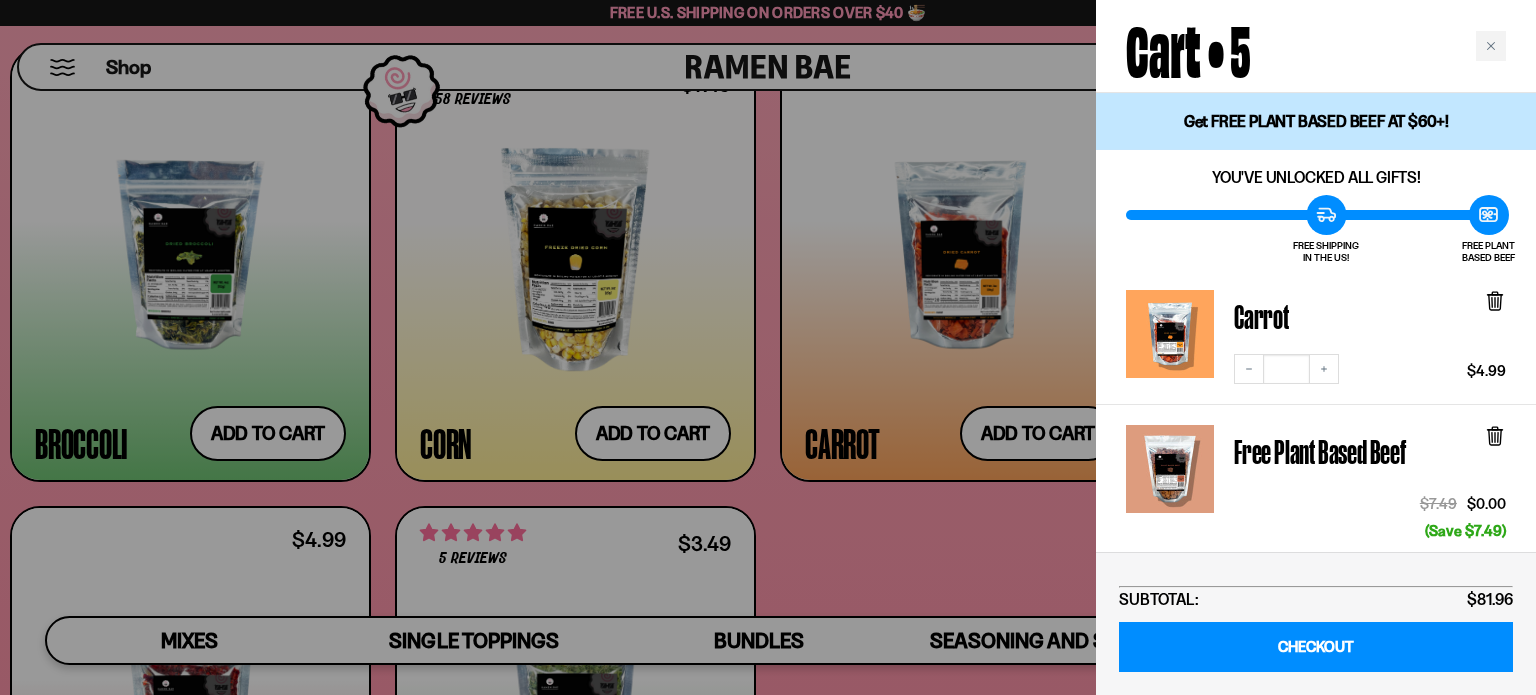 click at bounding box center (768, 347) 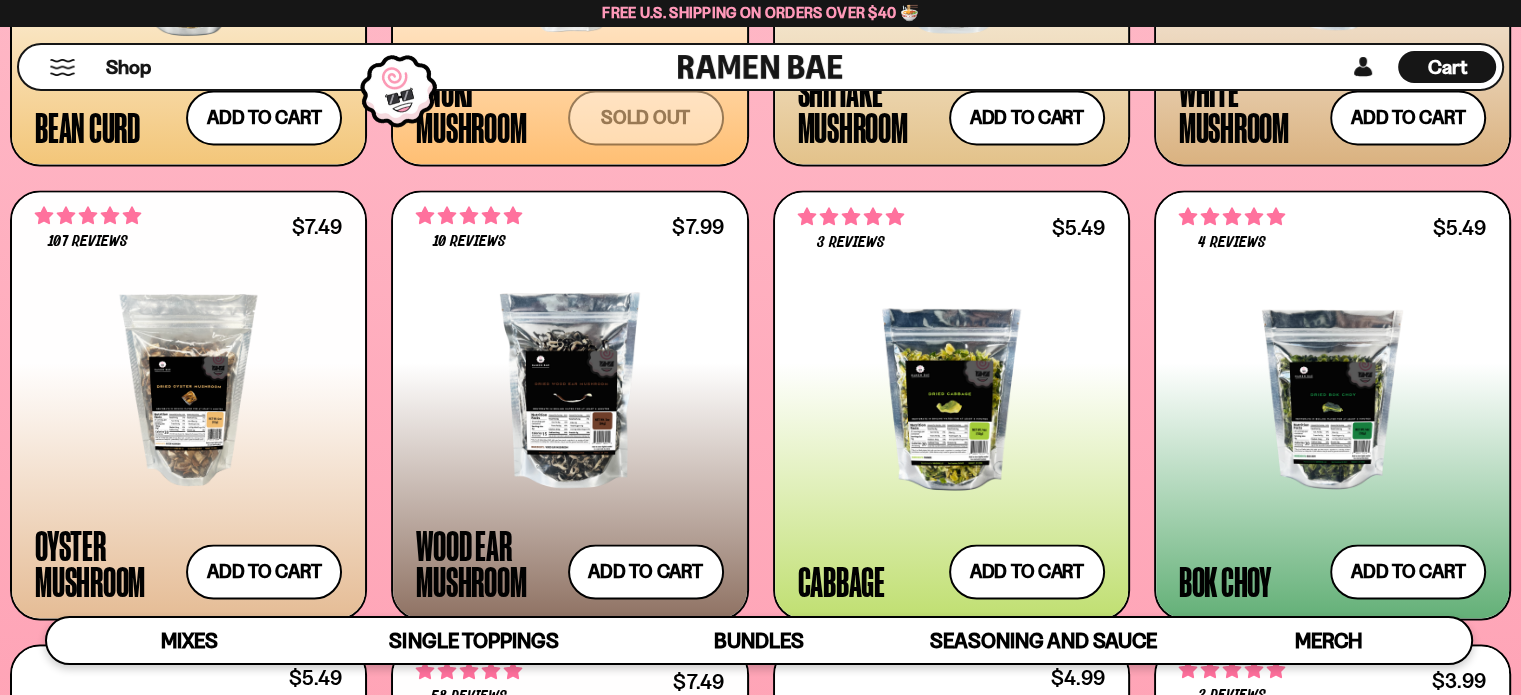 scroll, scrollTop: 3081, scrollLeft: 0, axis: vertical 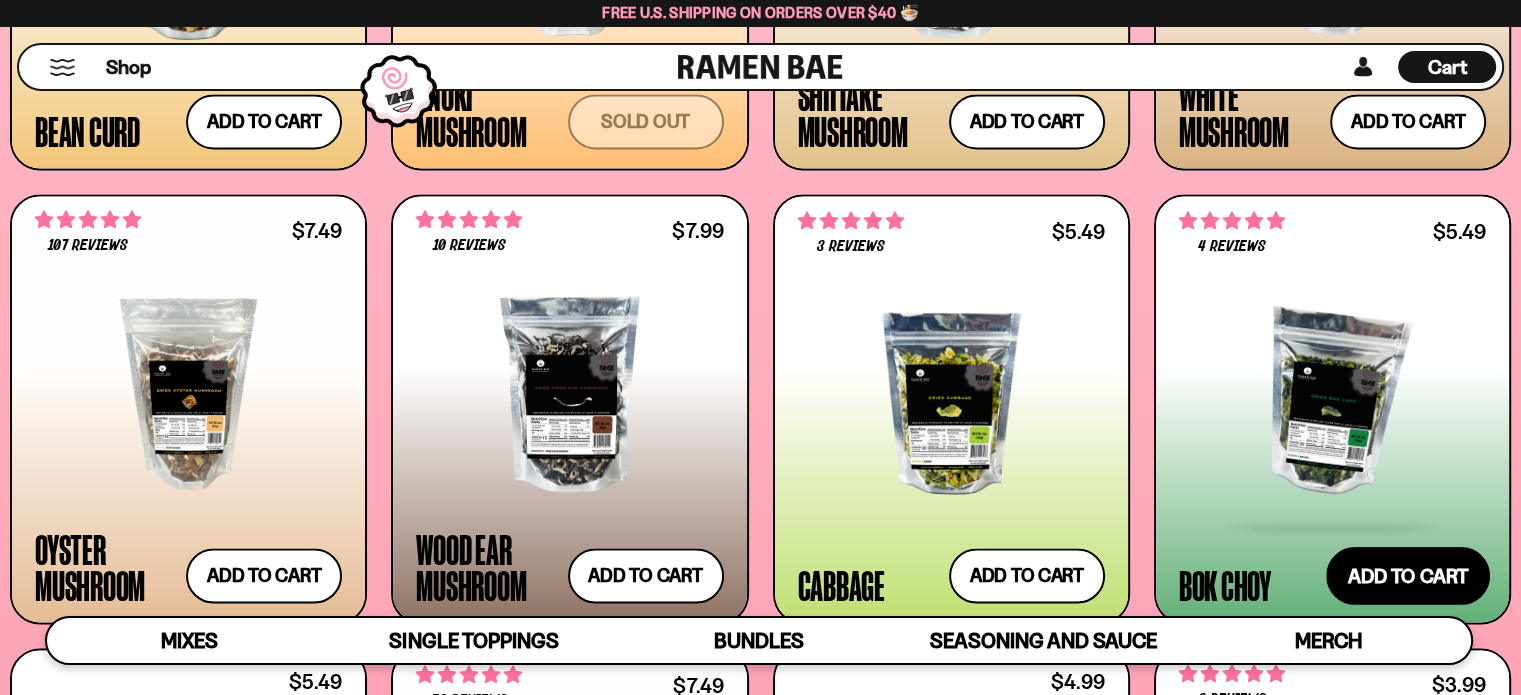 click on "Add to cart
Add
—
Regular price
$5.49
Regular price
Sale price
$5.49
Unit price
/
per" at bounding box center (1408, 576) 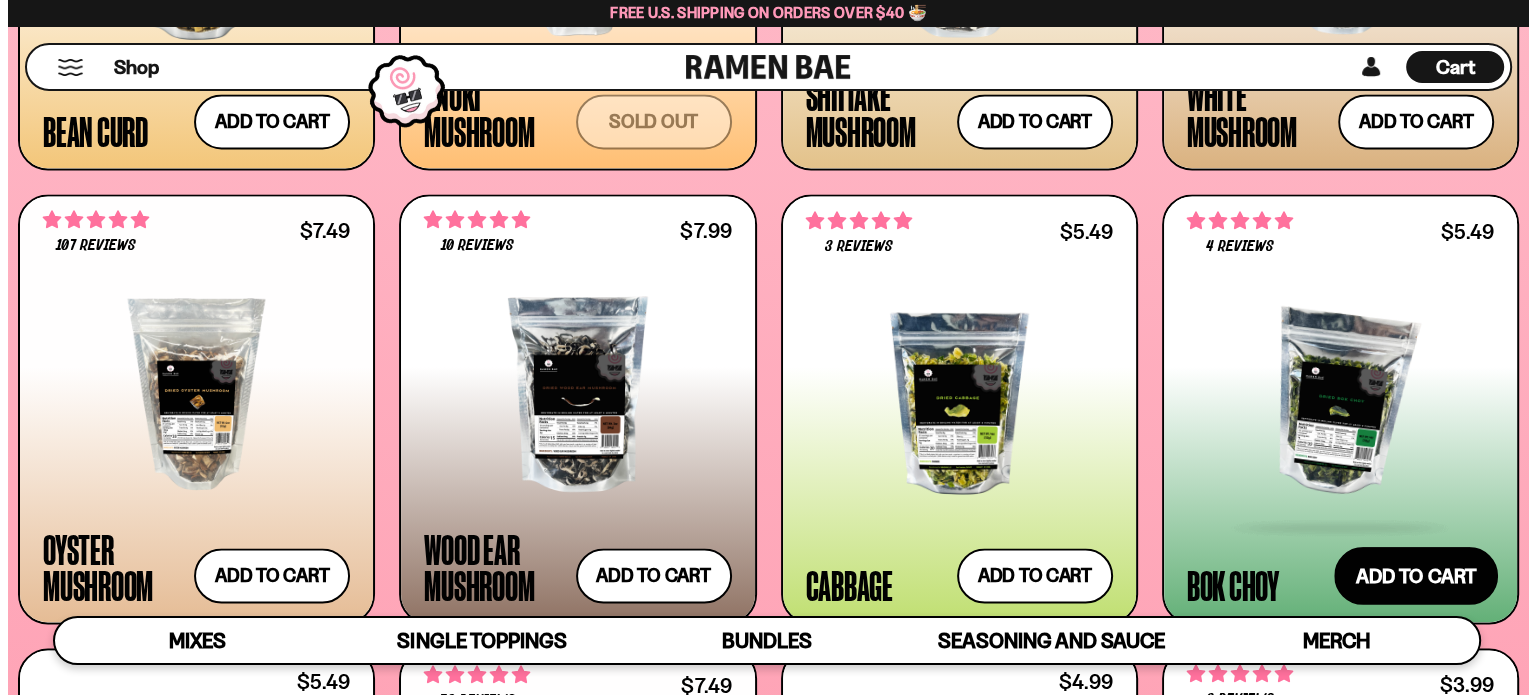 scroll, scrollTop: 3103, scrollLeft: 0, axis: vertical 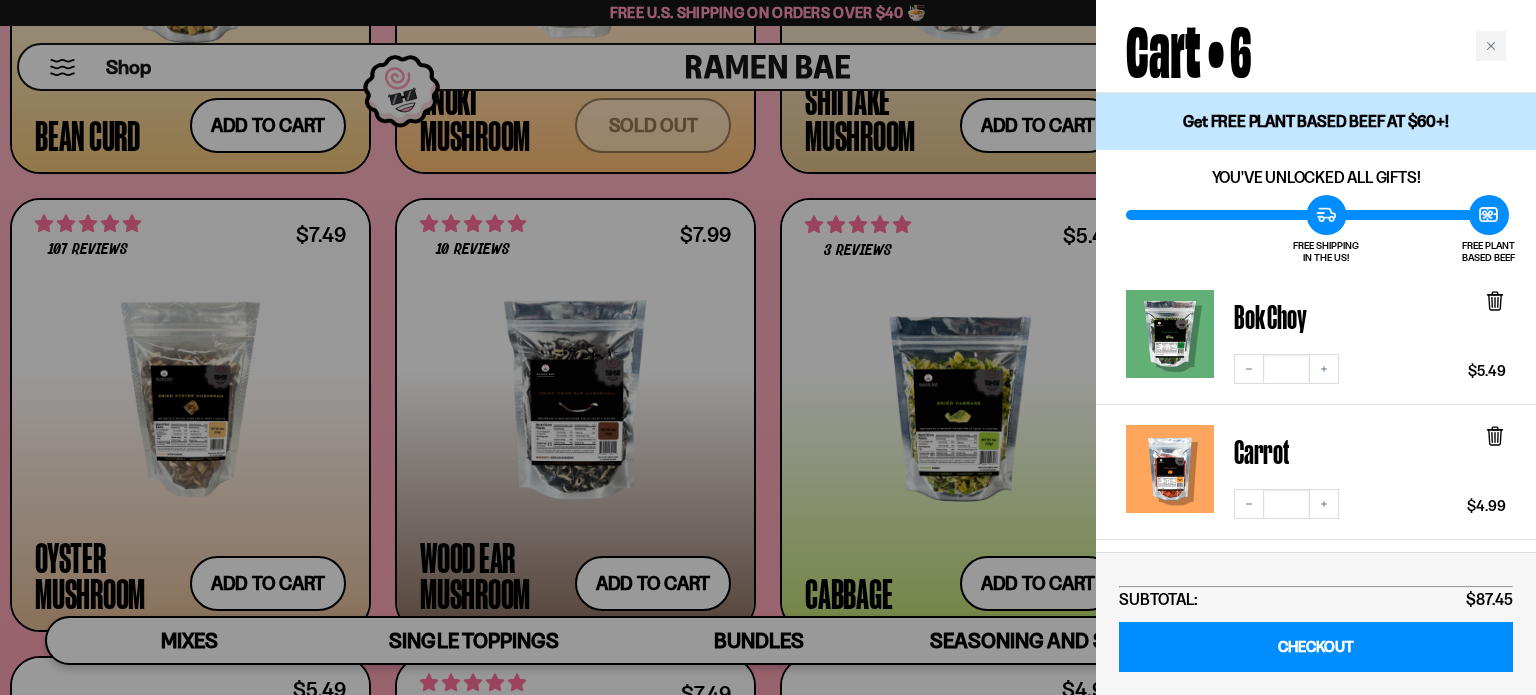 click at bounding box center (768, 347) 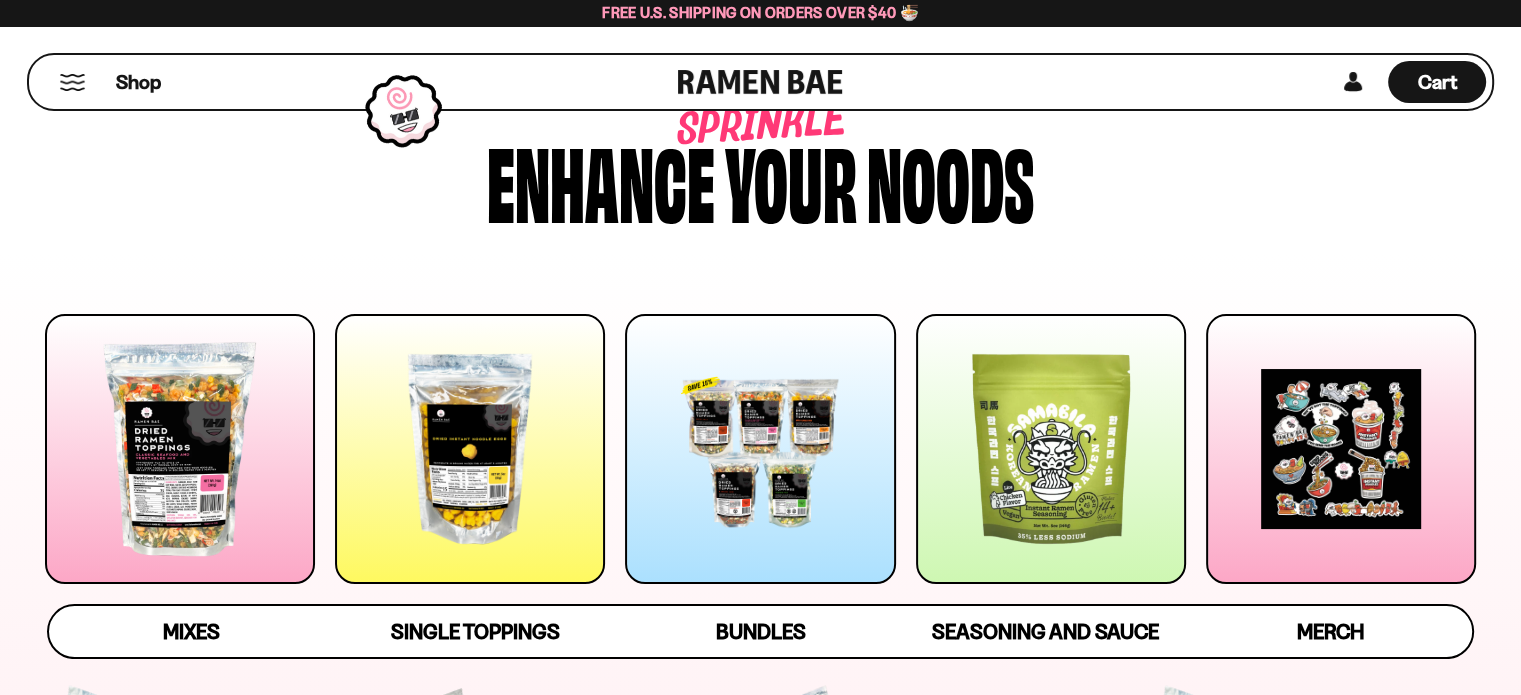 scroll, scrollTop: 69, scrollLeft: 0, axis: vertical 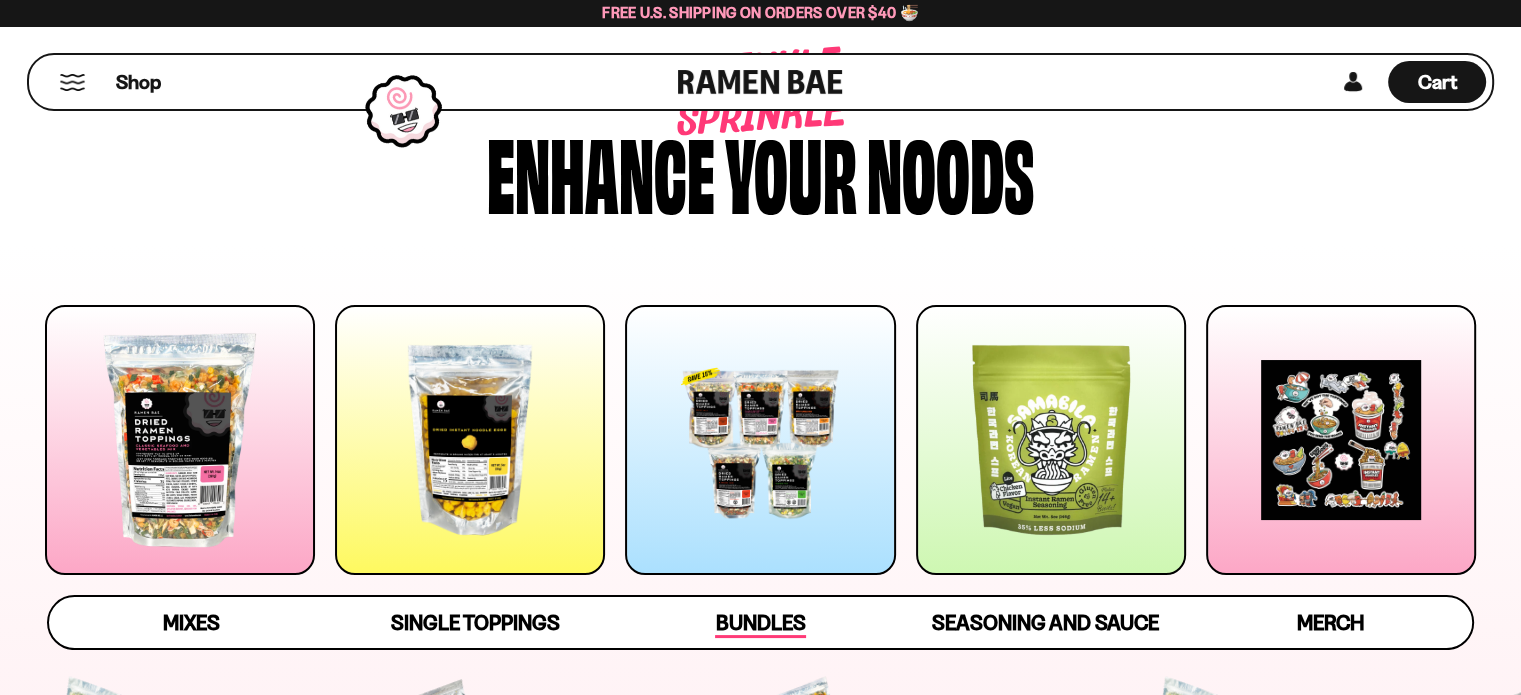 click on "Bundles" at bounding box center [760, 624] 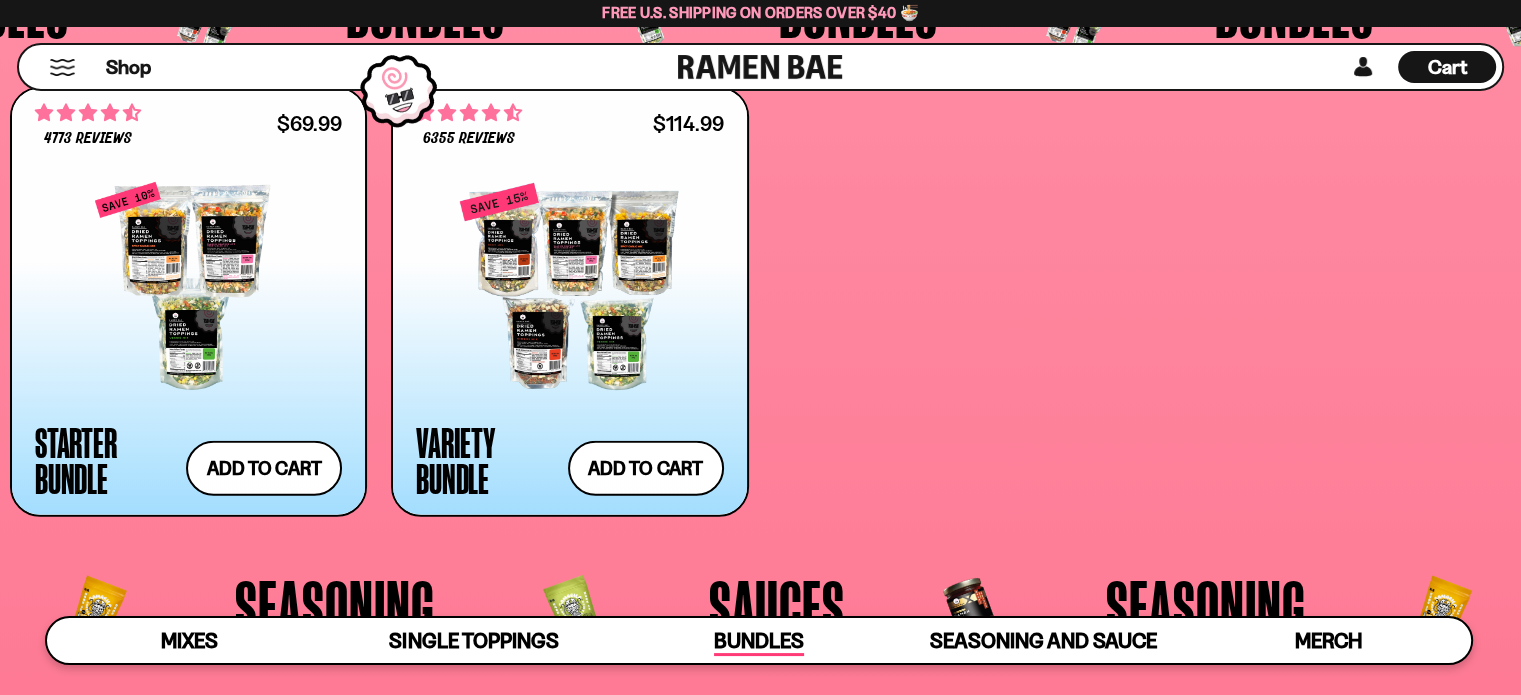 scroll, scrollTop: 4696, scrollLeft: 0, axis: vertical 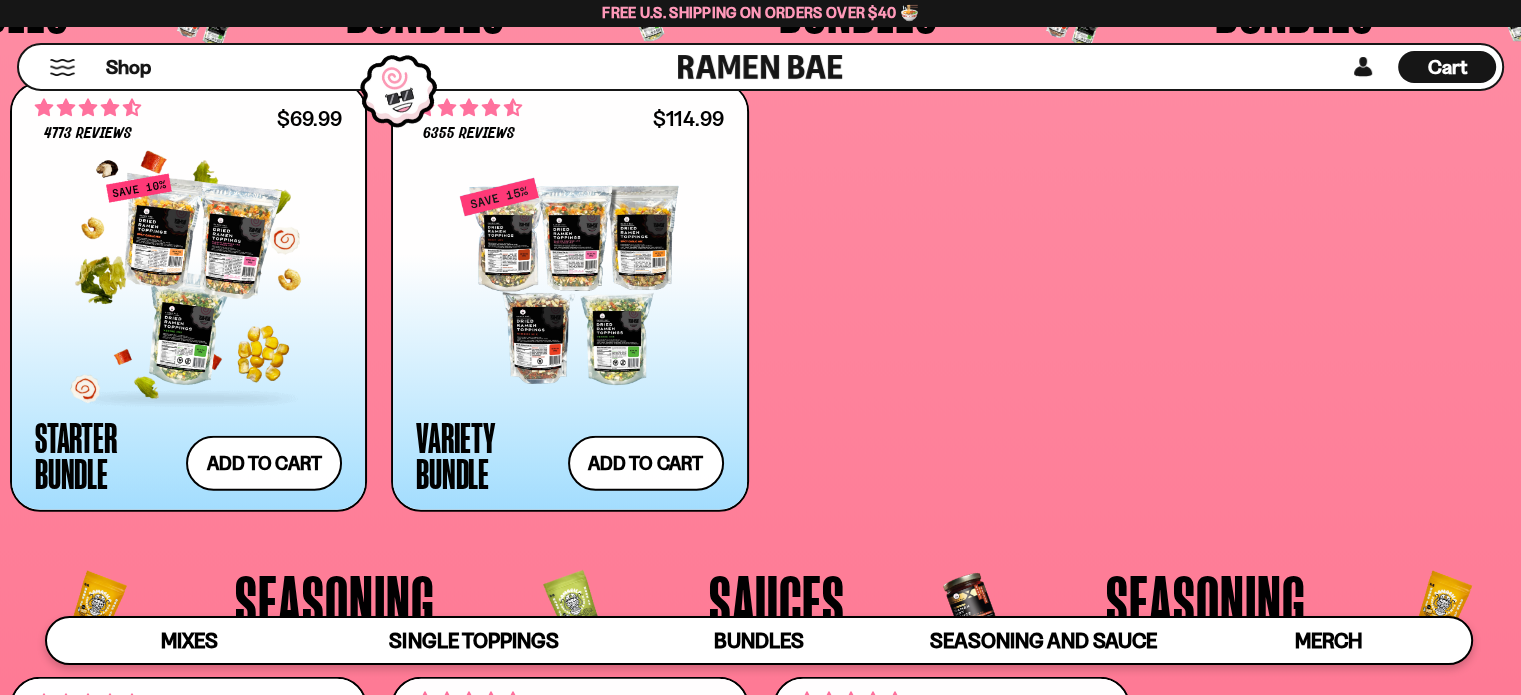 click at bounding box center [188, 282] 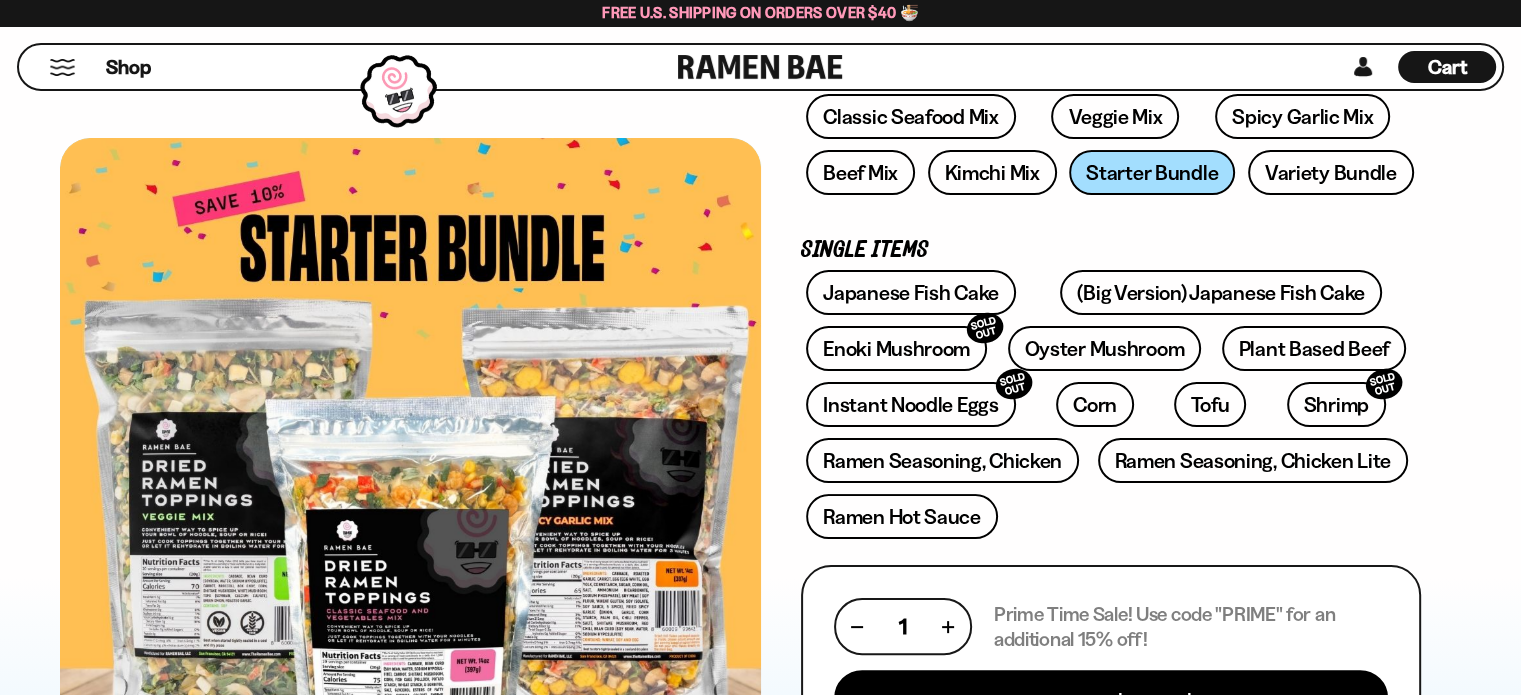 scroll, scrollTop: 343, scrollLeft: 0, axis: vertical 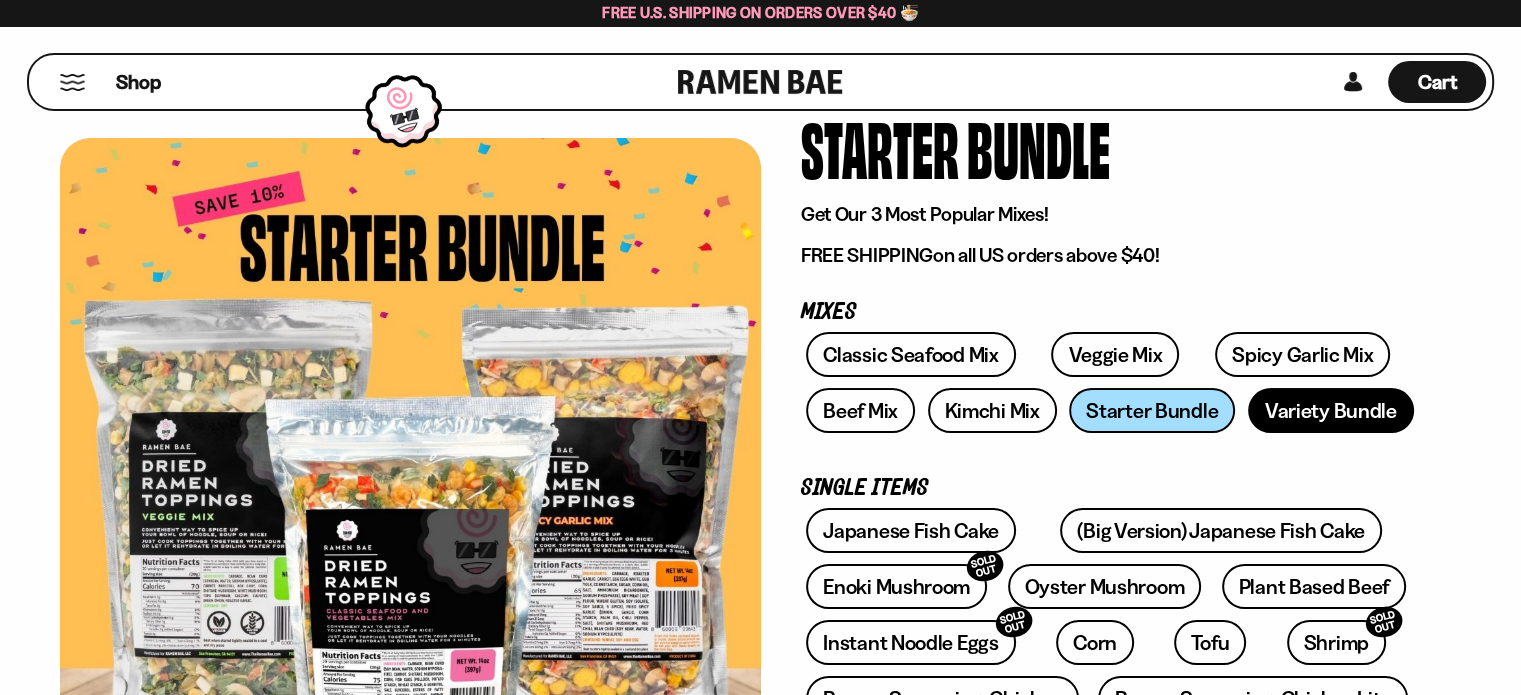 click on "Variety Bundle" at bounding box center (1331, 410) 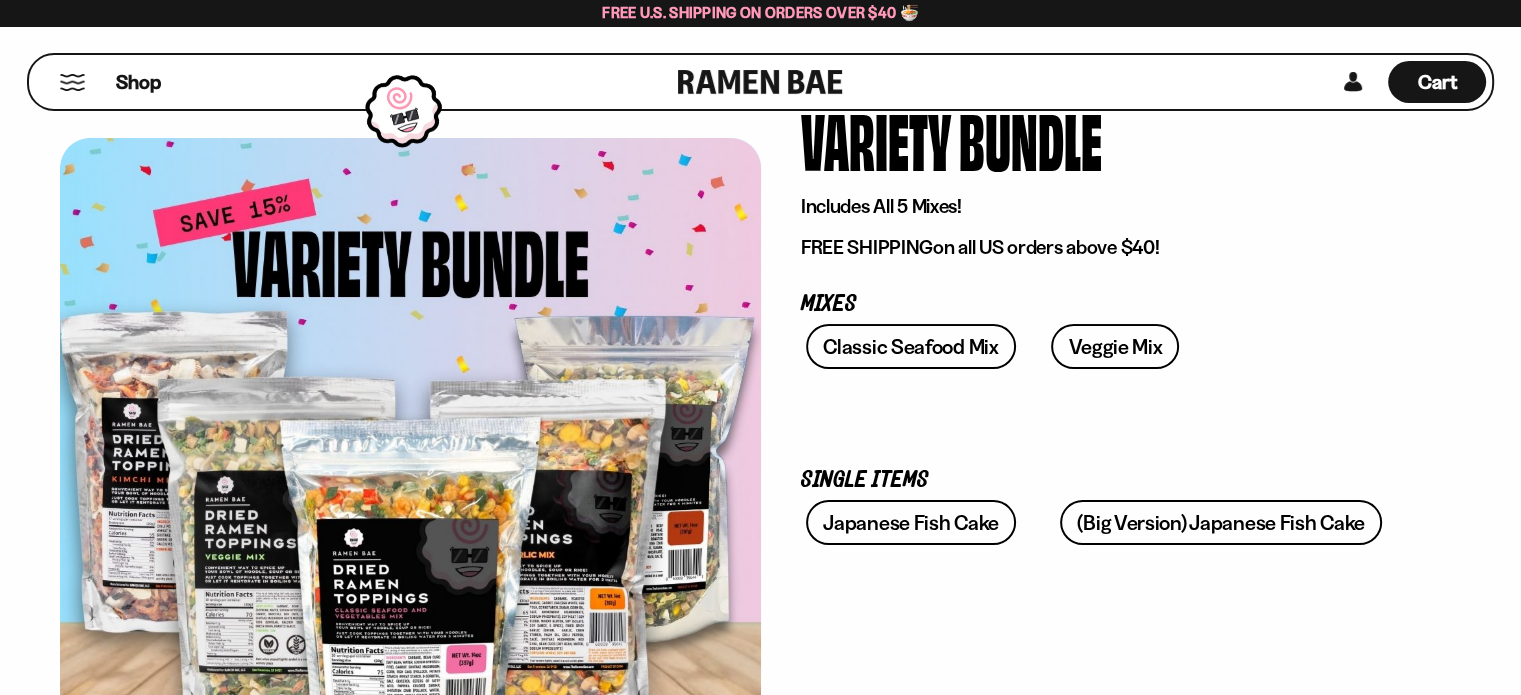scroll, scrollTop: 127, scrollLeft: 0, axis: vertical 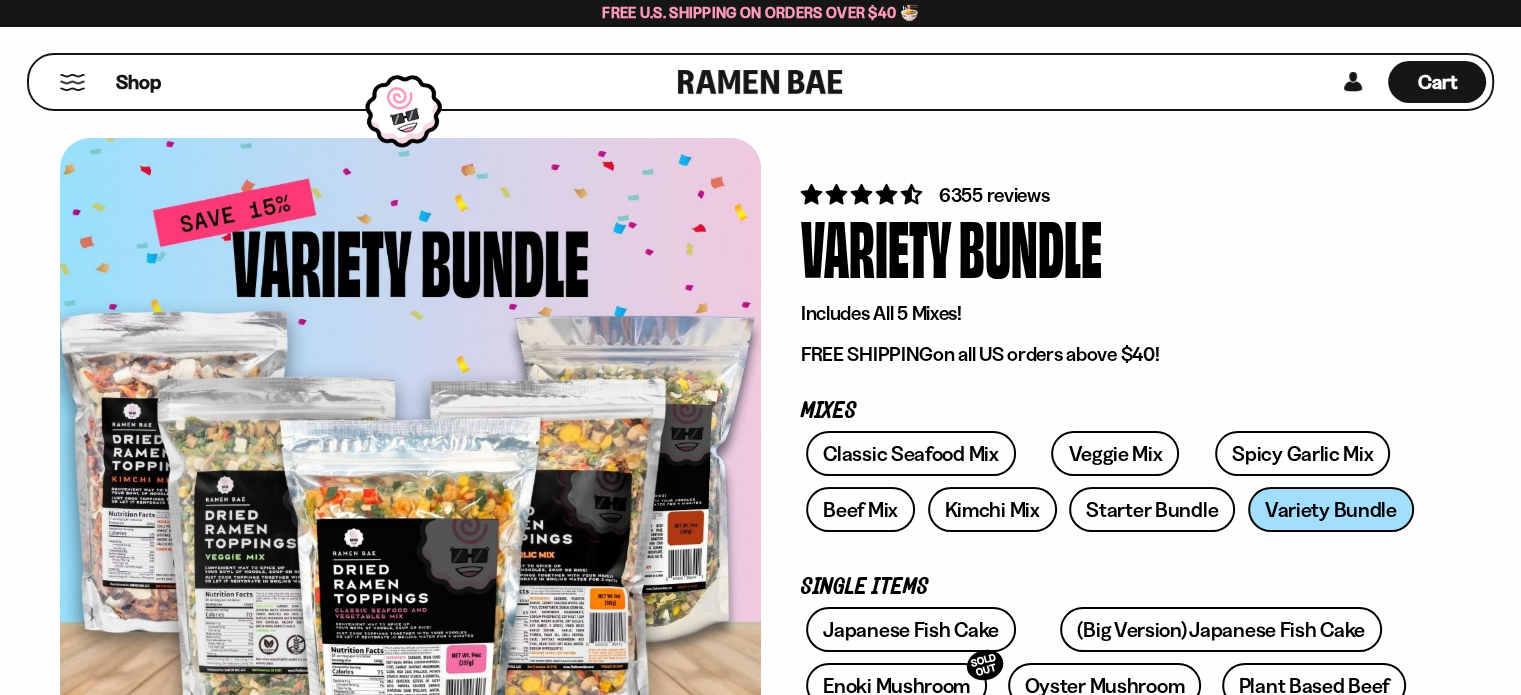 click at bounding box center (72, 82) 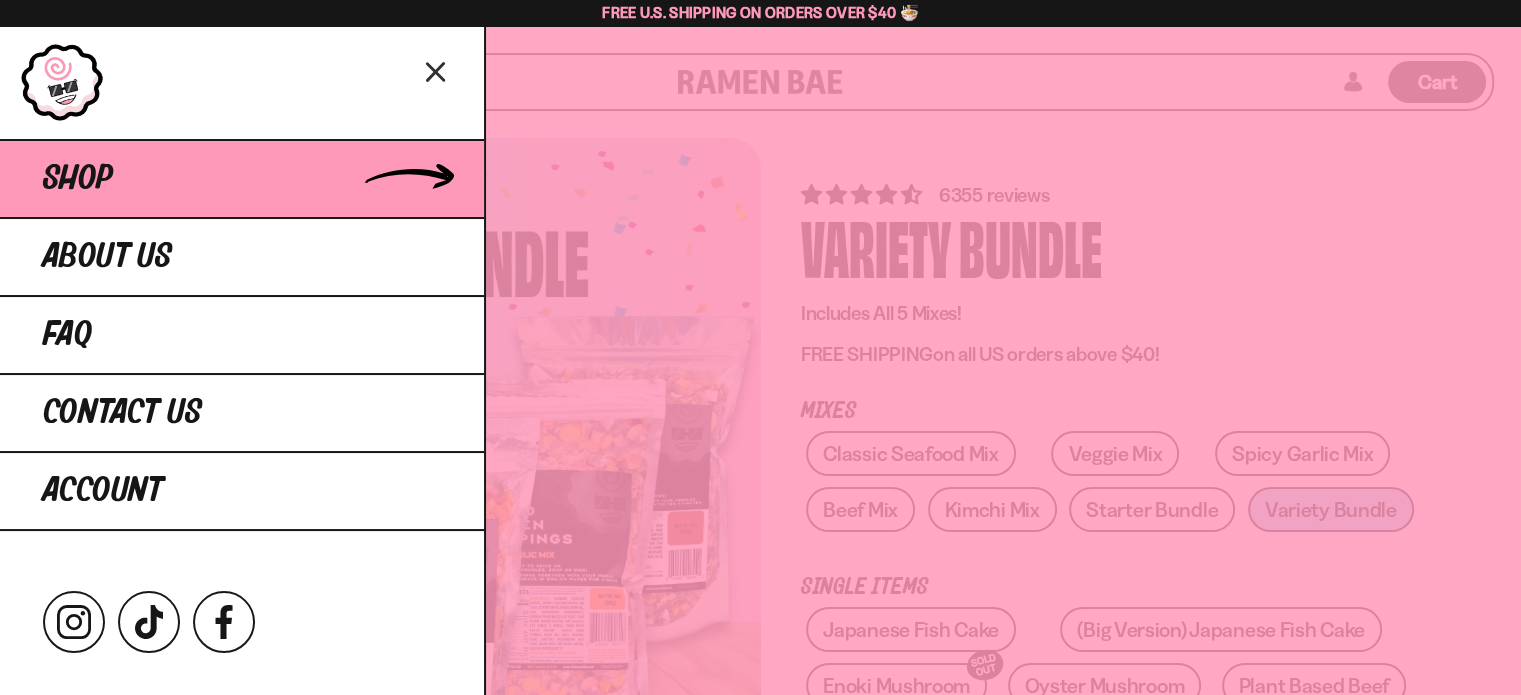 click on "Shop" at bounding box center (78, 179) 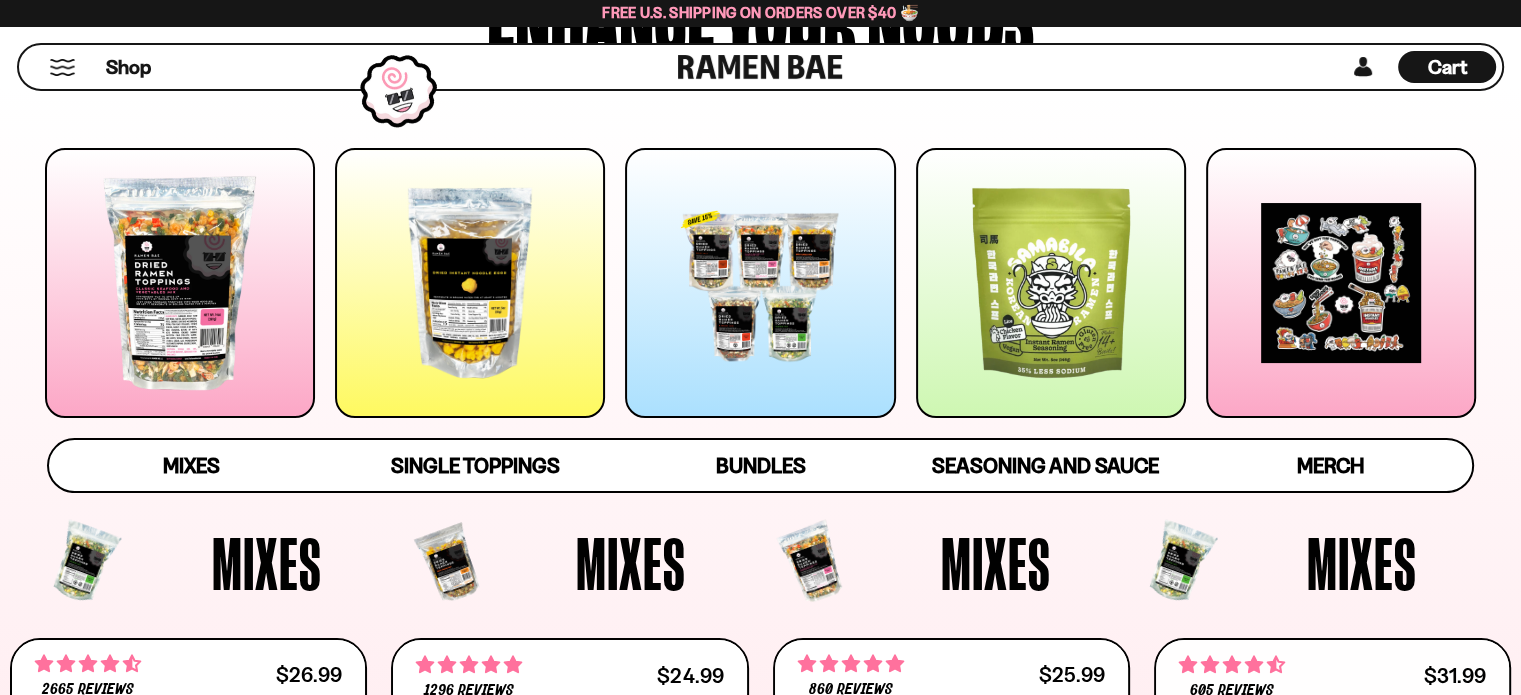 scroll, scrollTop: 225, scrollLeft: 0, axis: vertical 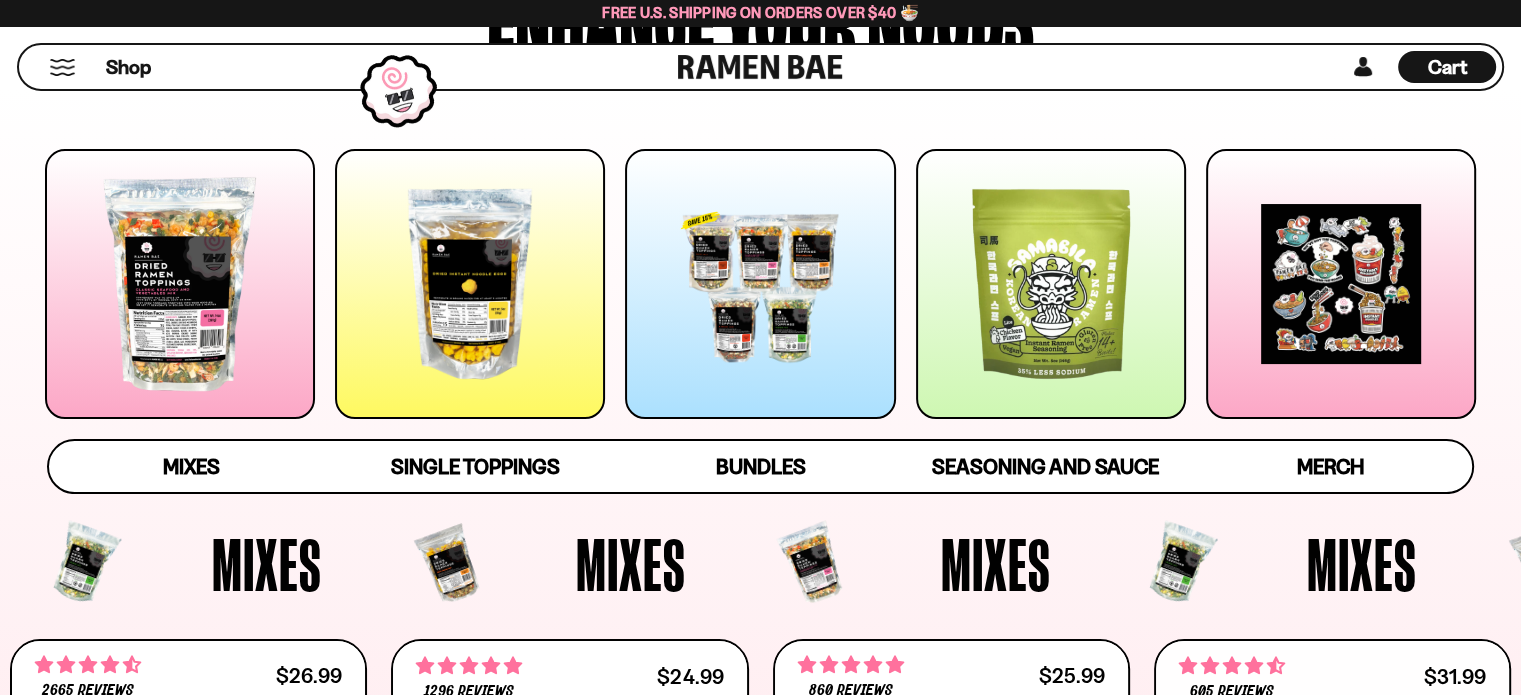 click on "Cart" at bounding box center [1447, 67] 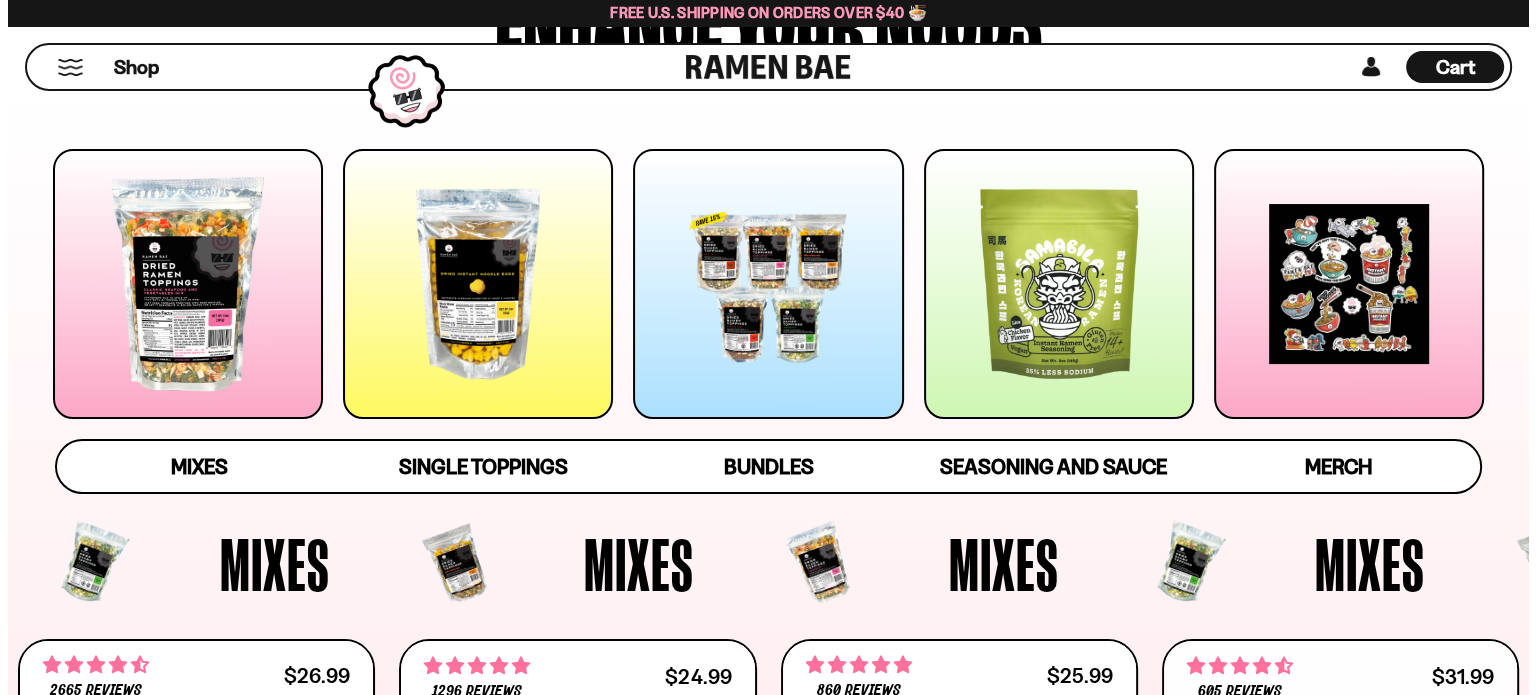 scroll, scrollTop: 226, scrollLeft: 0, axis: vertical 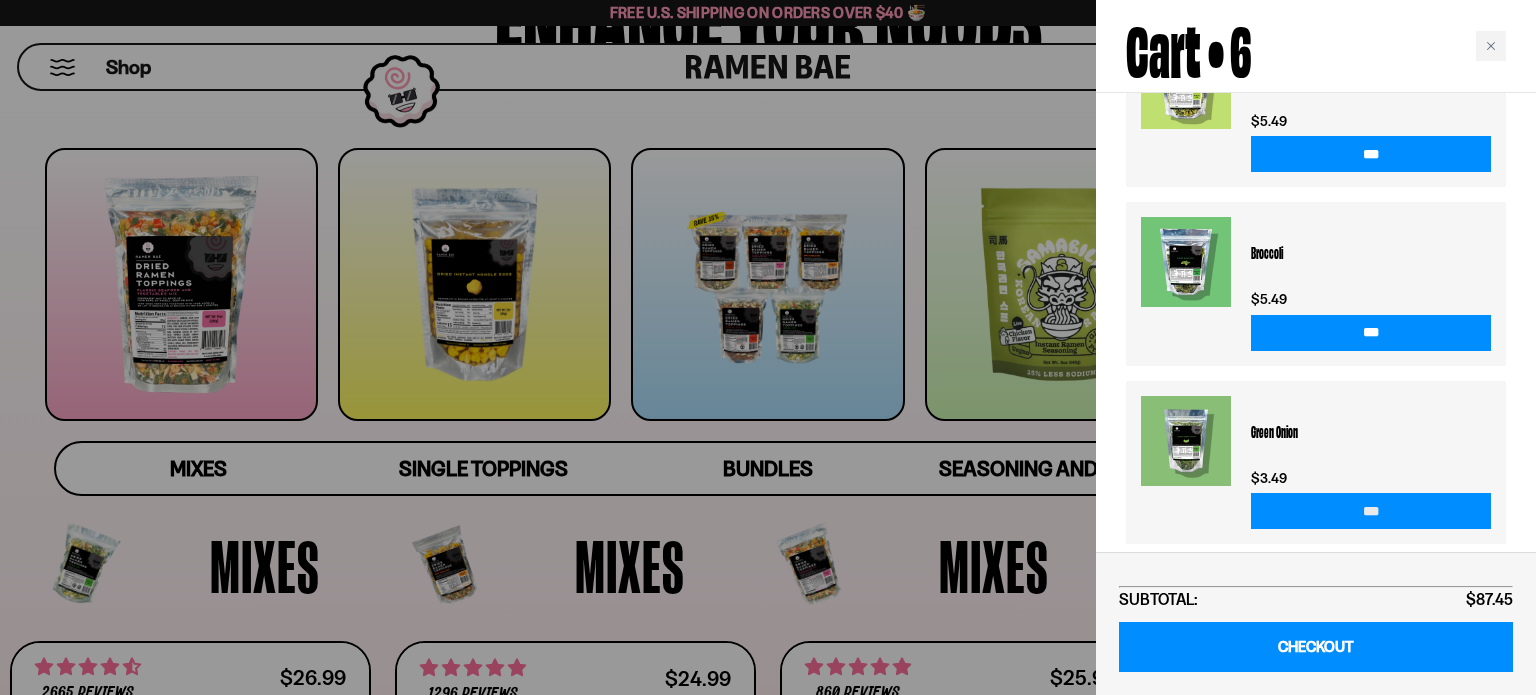 click on "***" at bounding box center [1371, 511] 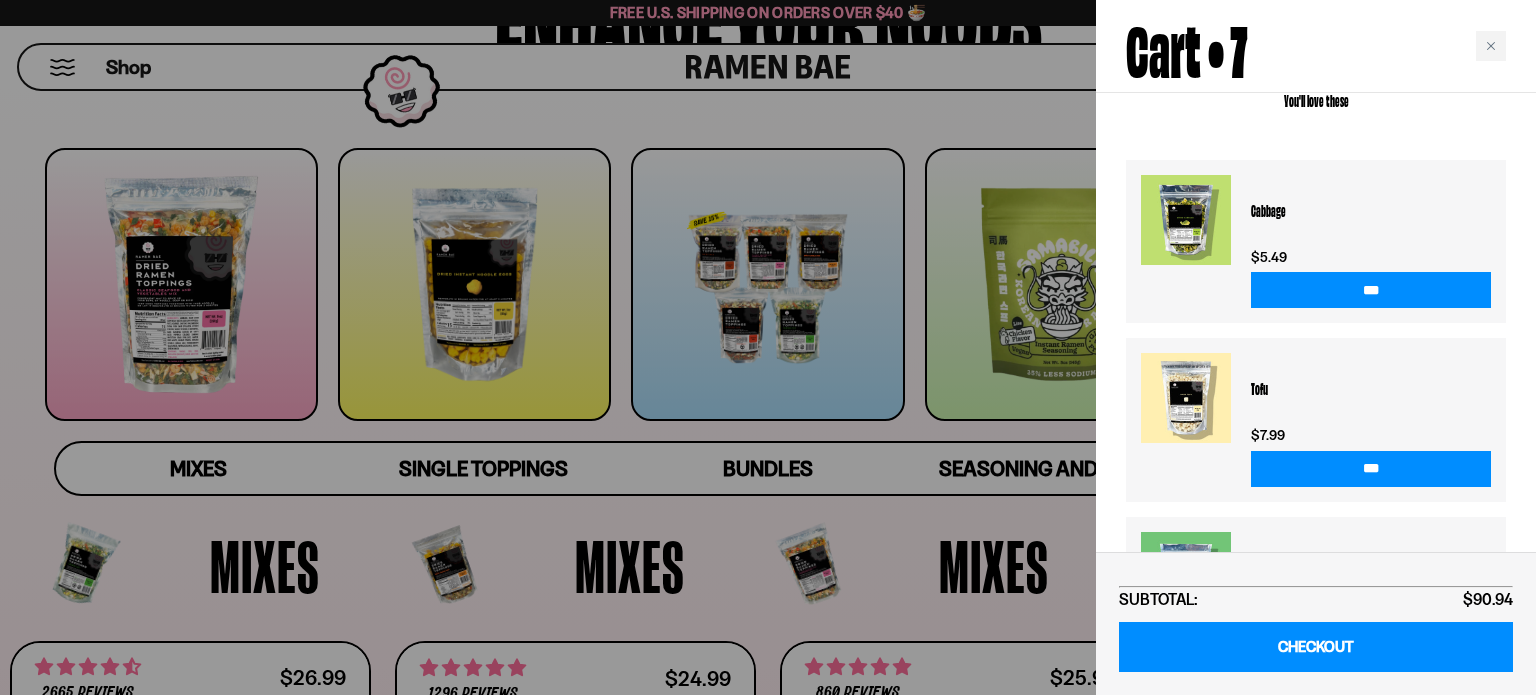 scroll, scrollTop: 1193, scrollLeft: 0, axis: vertical 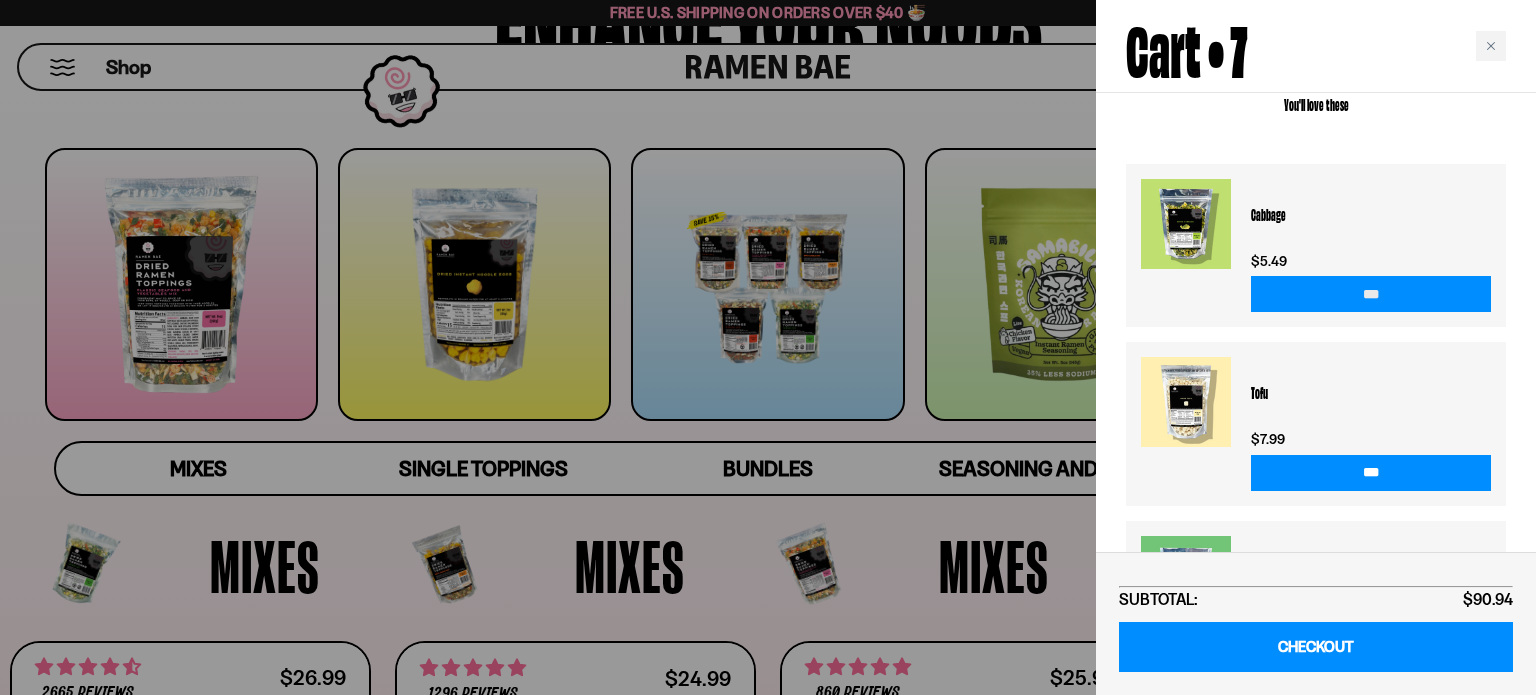 click on "***" at bounding box center (1371, 294) 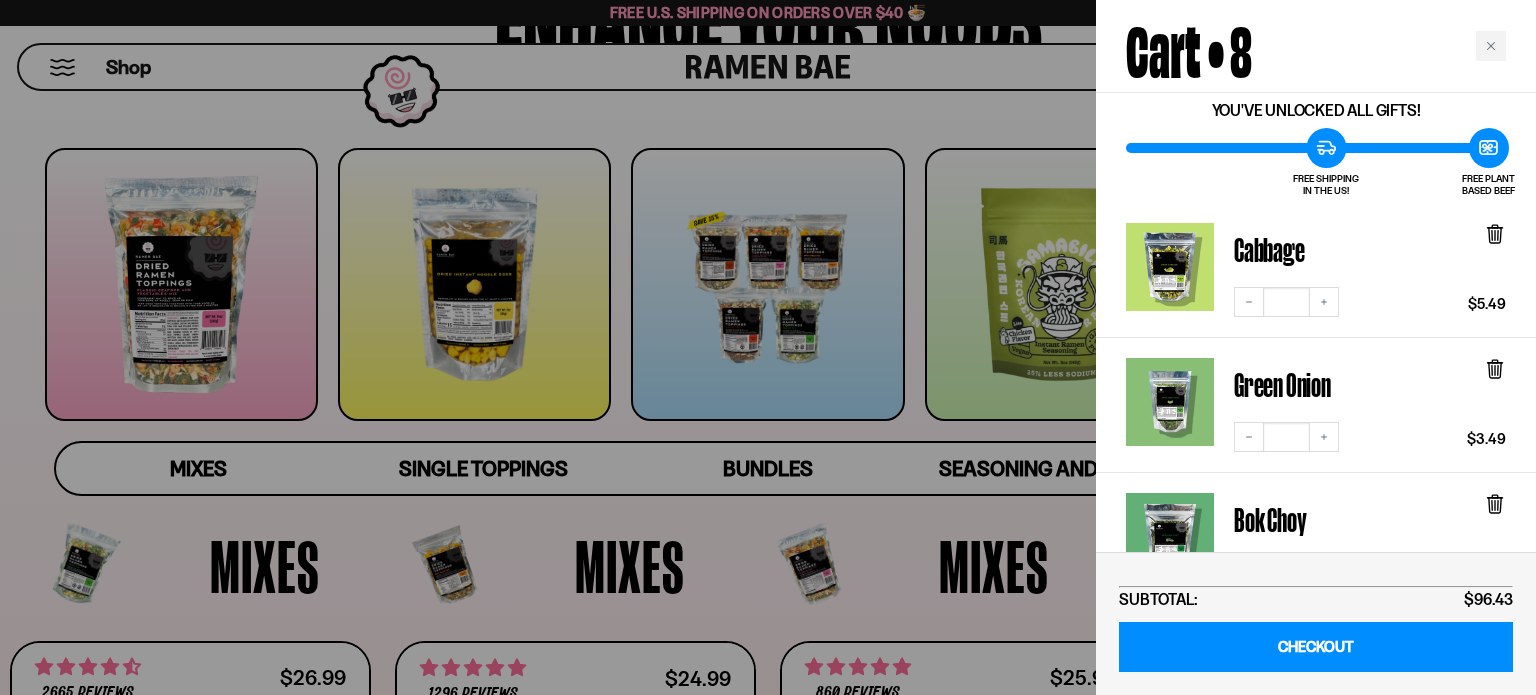 scroll, scrollTop: 0, scrollLeft: 0, axis: both 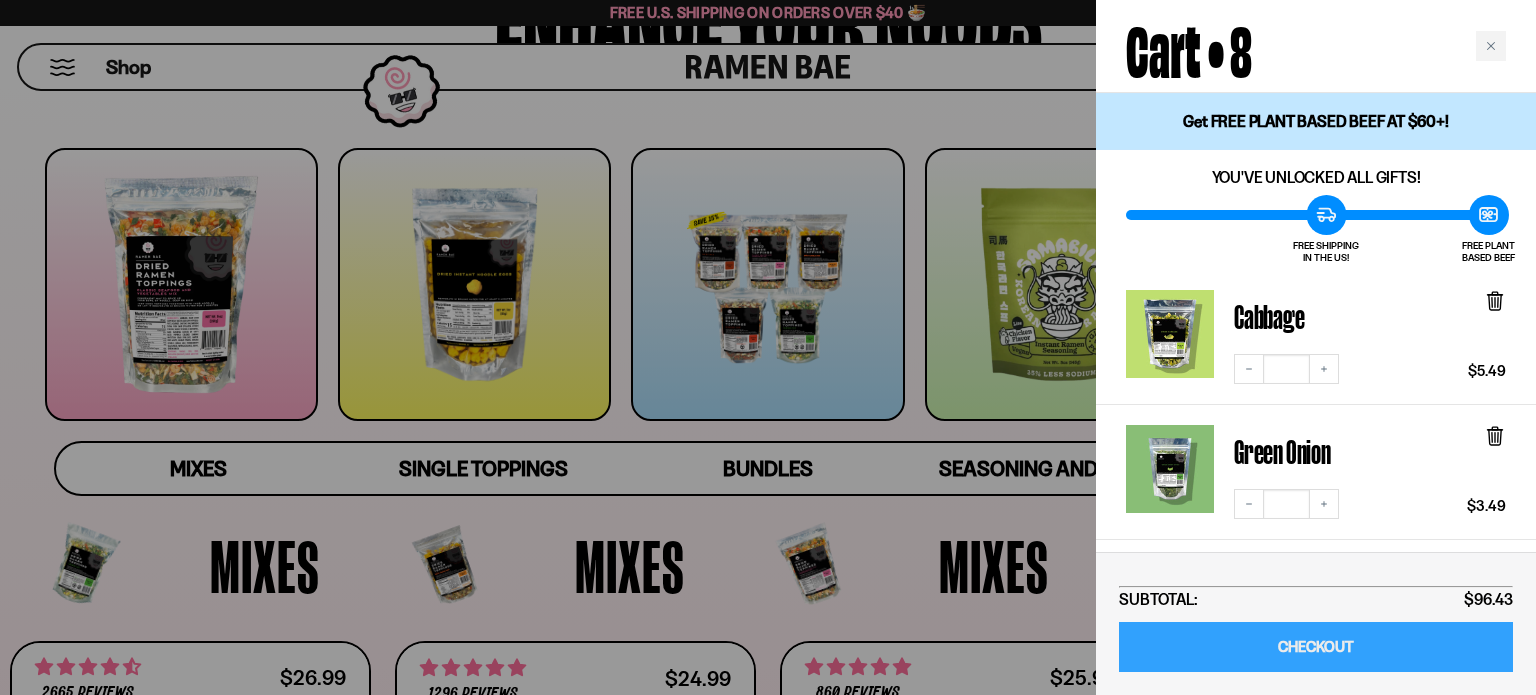 click on "CHECKOUT" at bounding box center [1316, 647] 